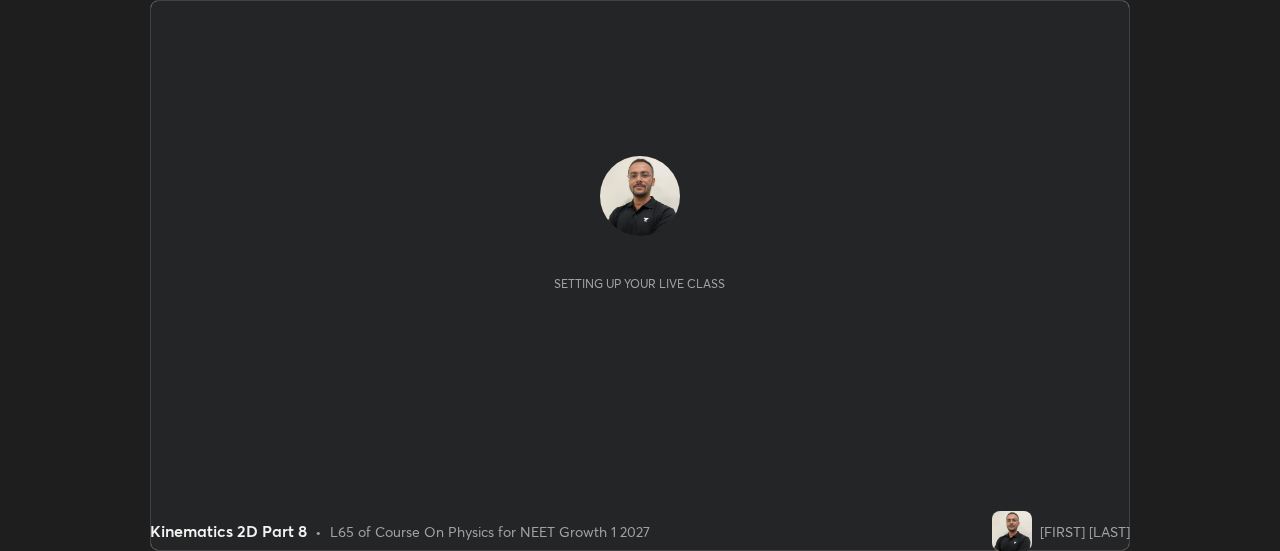scroll, scrollTop: 0, scrollLeft: 0, axis: both 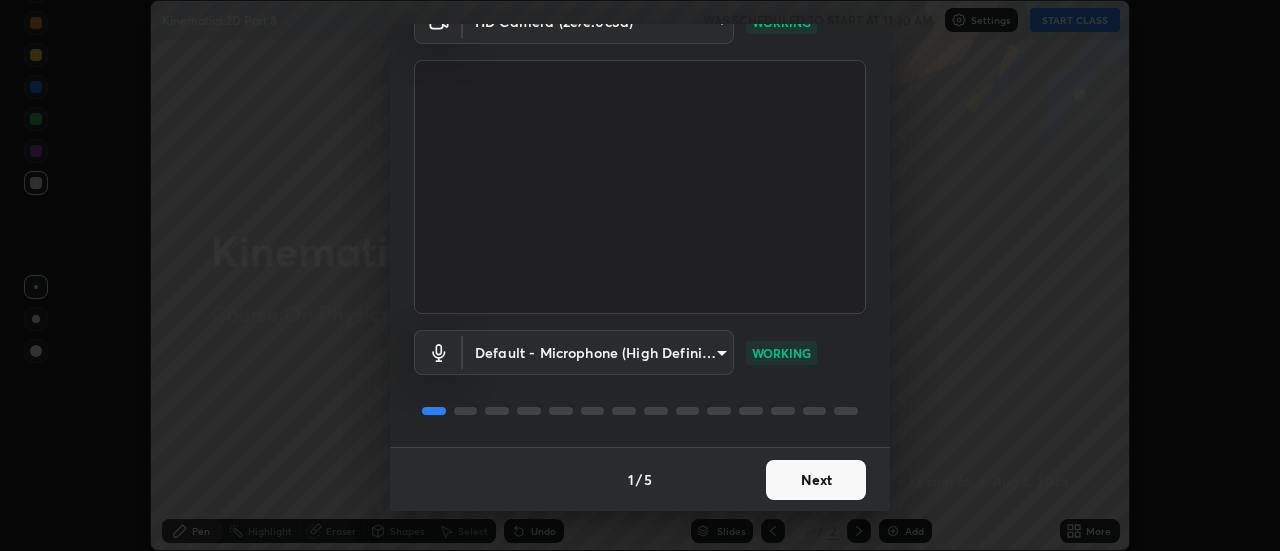 click on "Next" at bounding box center [816, 480] 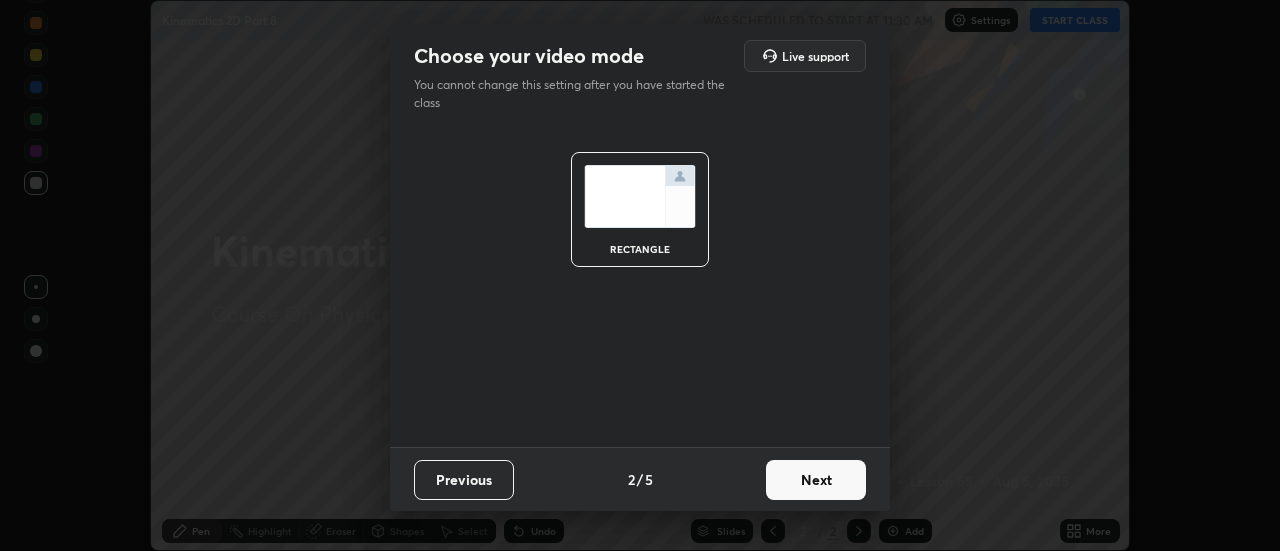 scroll, scrollTop: 0, scrollLeft: 0, axis: both 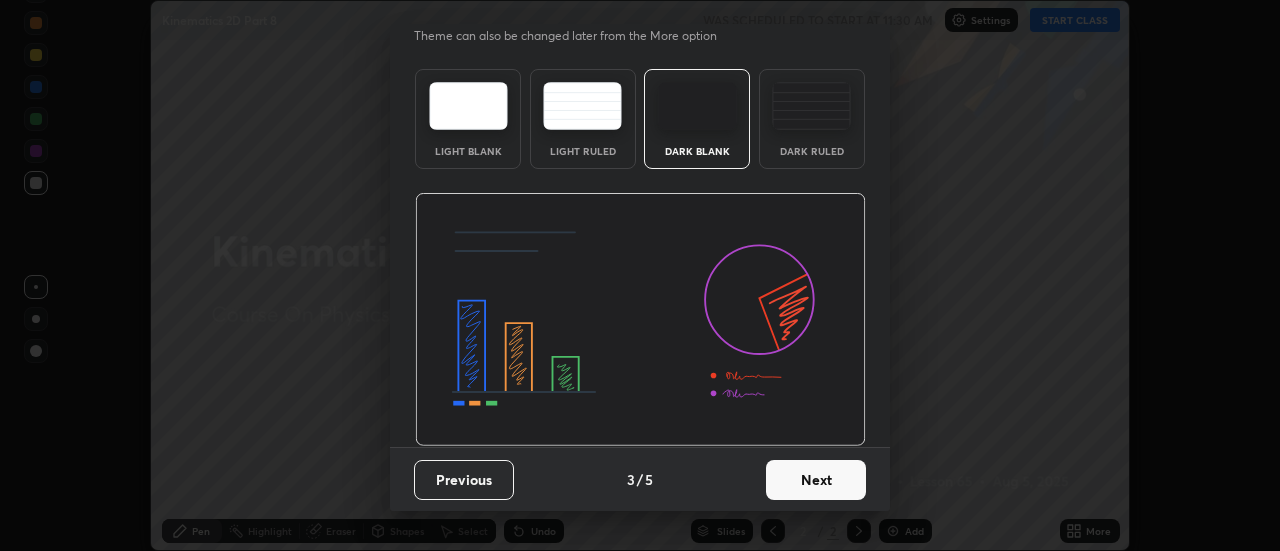 click on "Next" at bounding box center [816, 480] 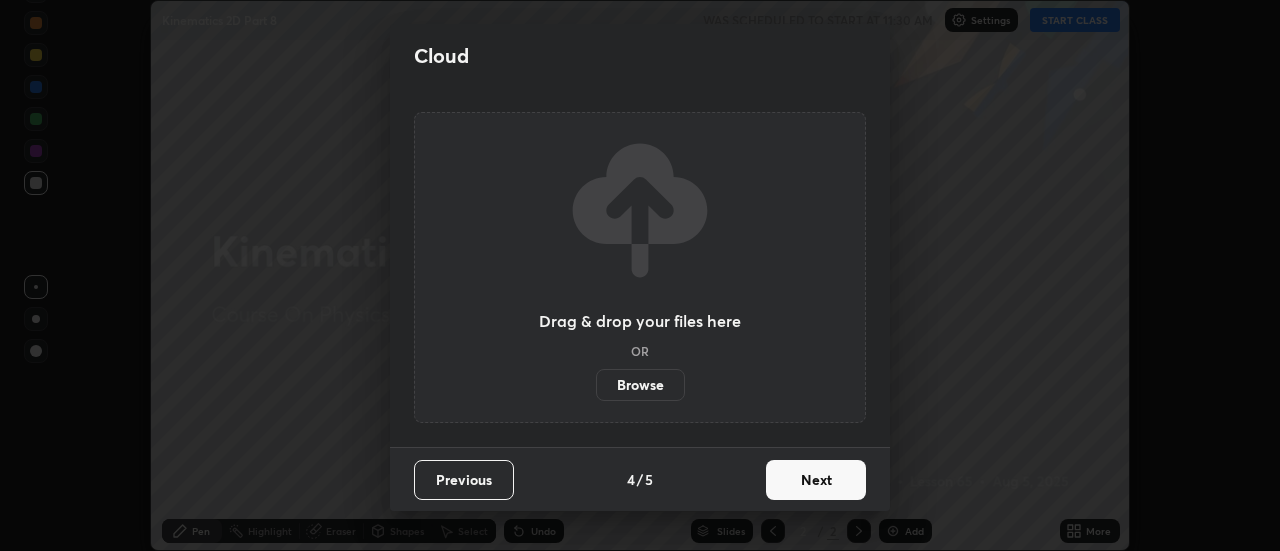 click on "Next" at bounding box center (816, 480) 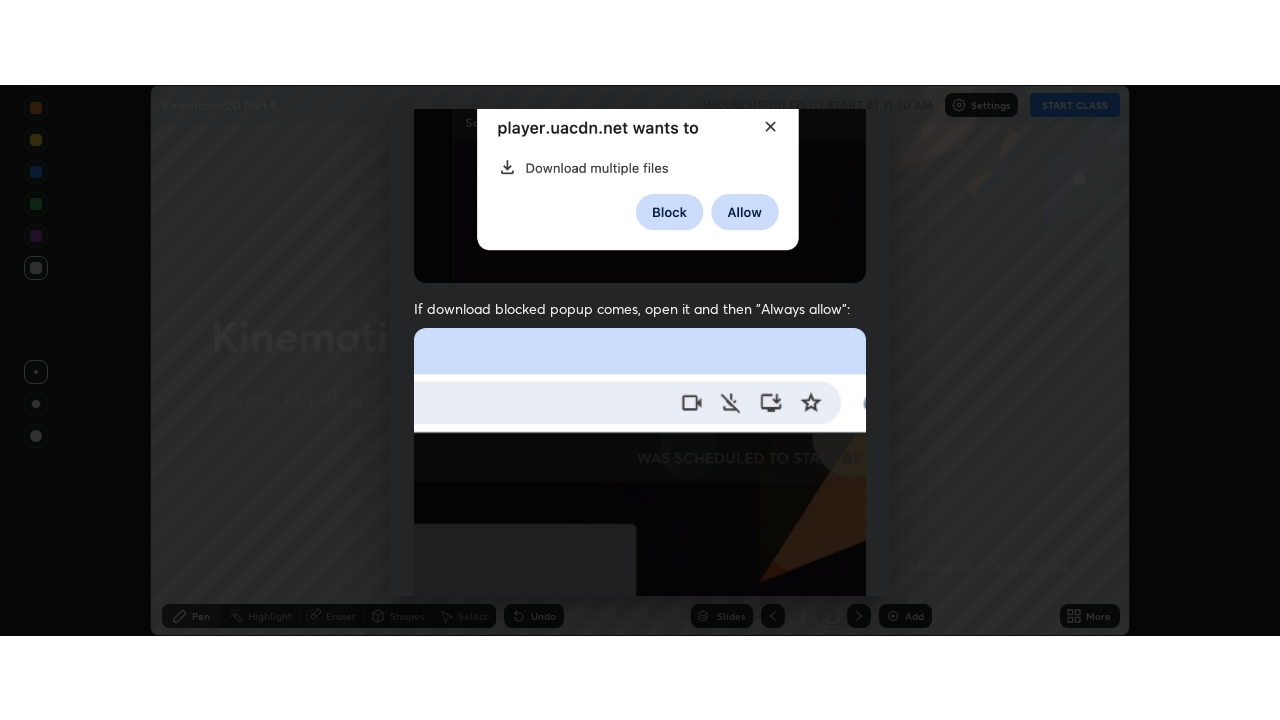 scroll, scrollTop: 513, scrollLeft: 0, axis: vertical 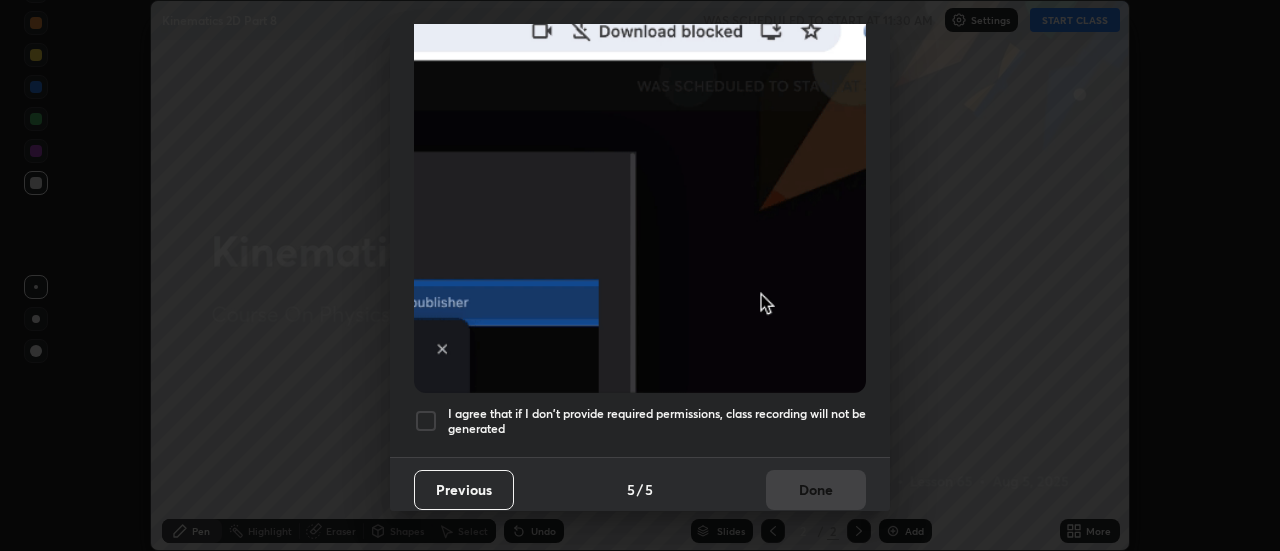 click on "I agree that if I don't provide required permissions, class recording will not be generated" at bounding box center [657, 421] 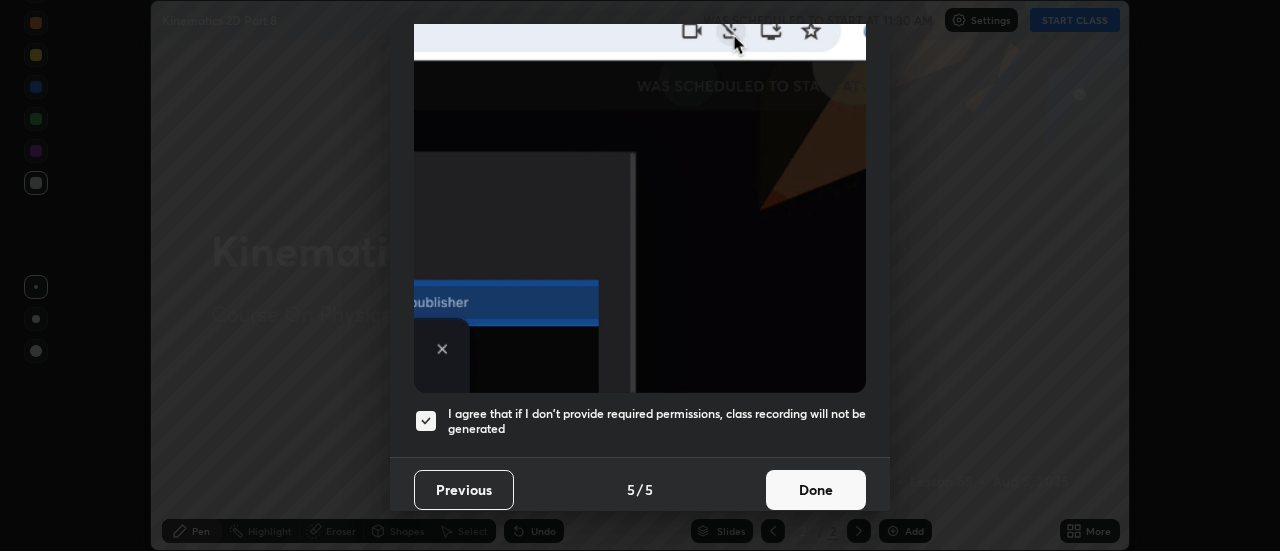click on "Done" at bounding box center (816, 490) 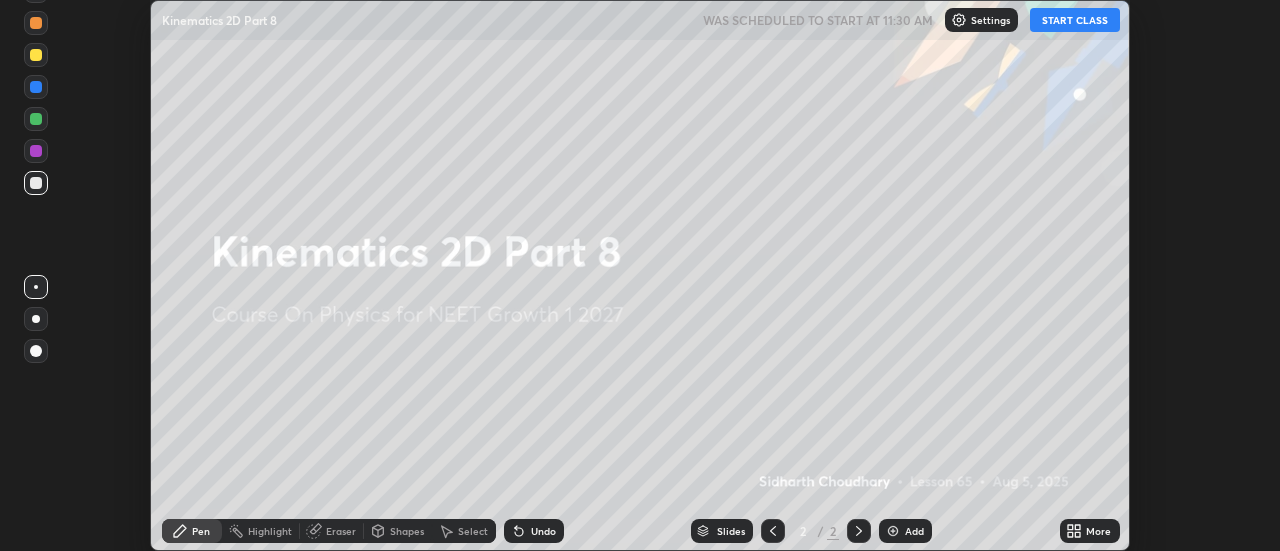 click on "START CLASS" at bounding box center (1075, 20) 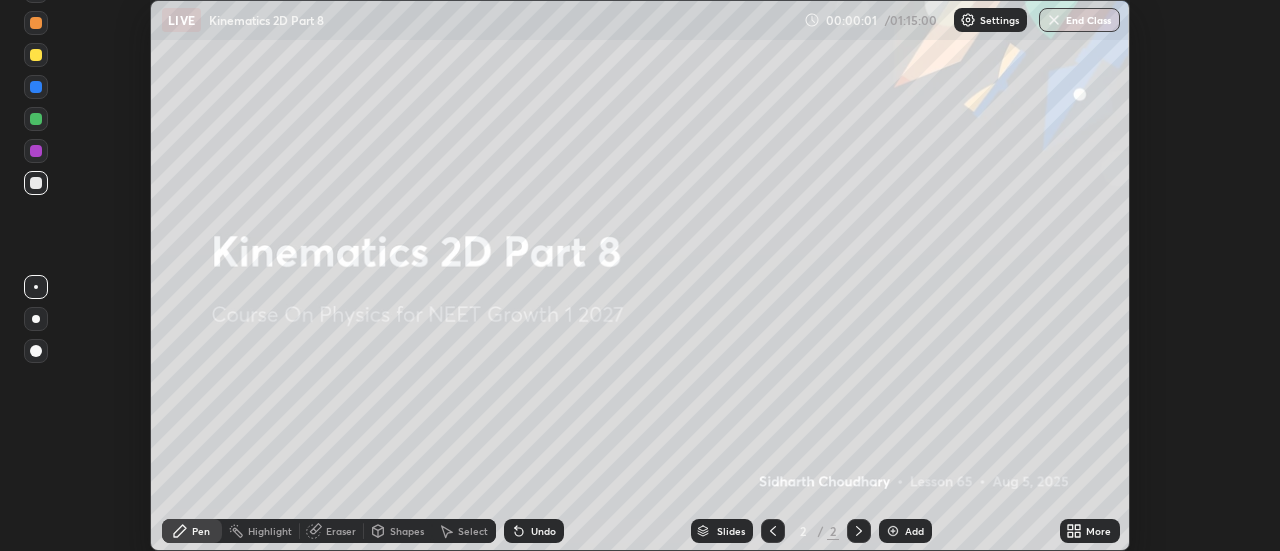 click on "More" at bounding box center (1098, 531) 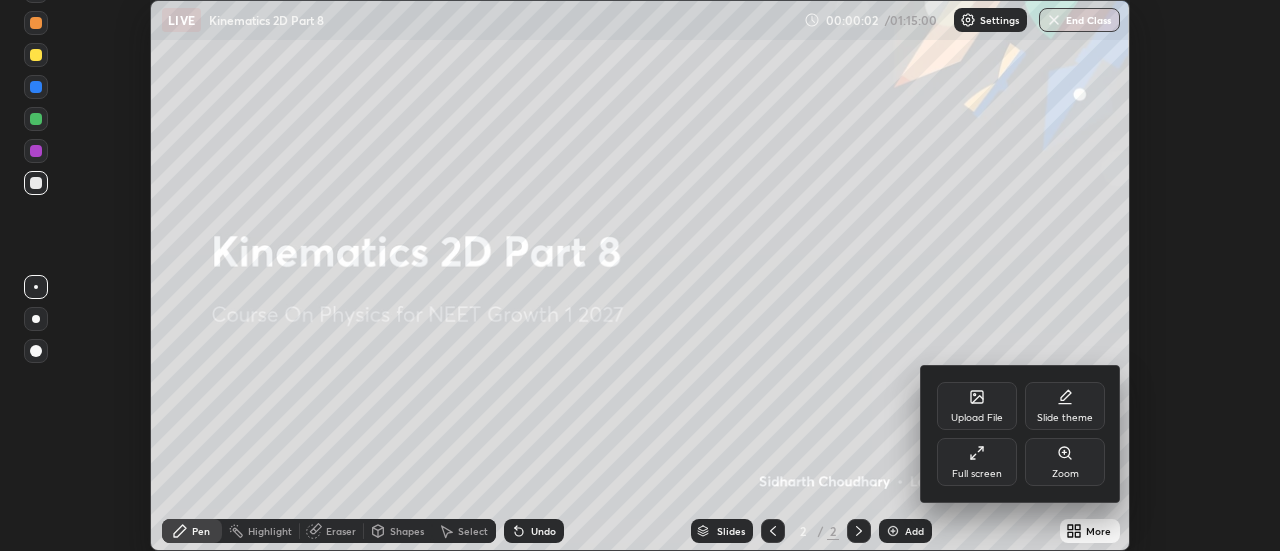 click on "Full screen" at bounding box center [977, 462] 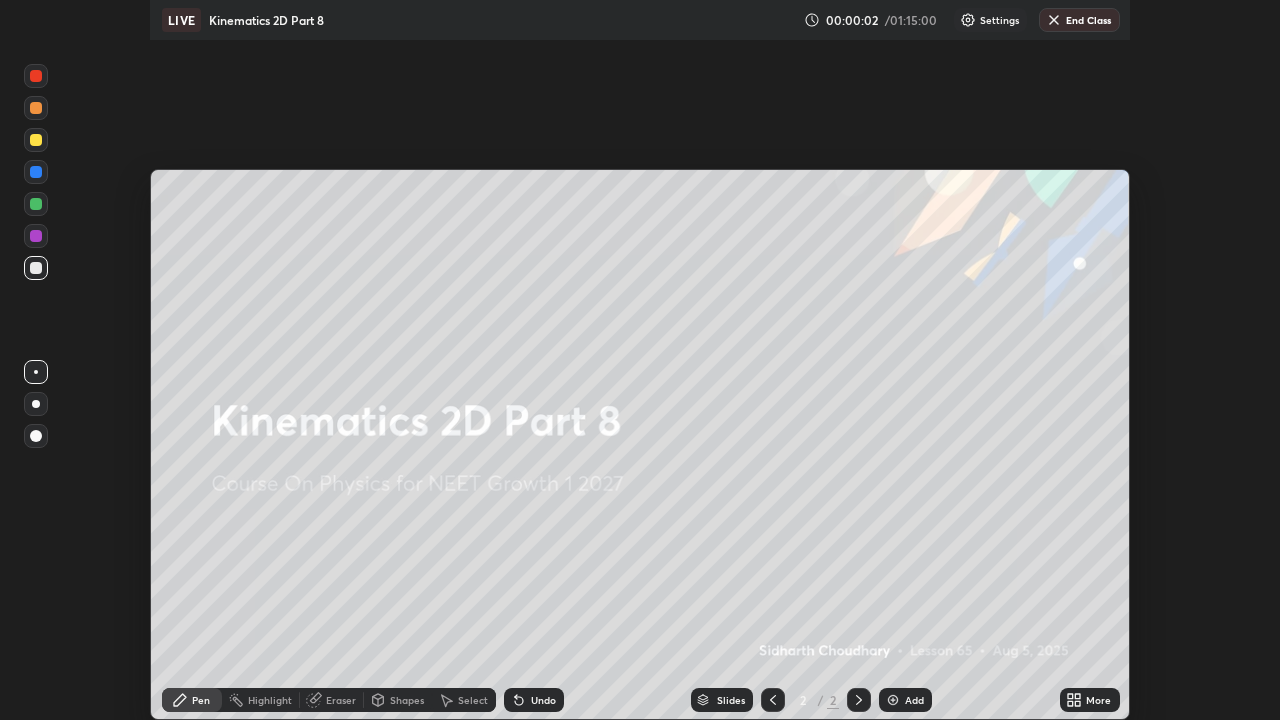 scroll, scrollTop: 99280, scrollLeft: 98720, axis: both 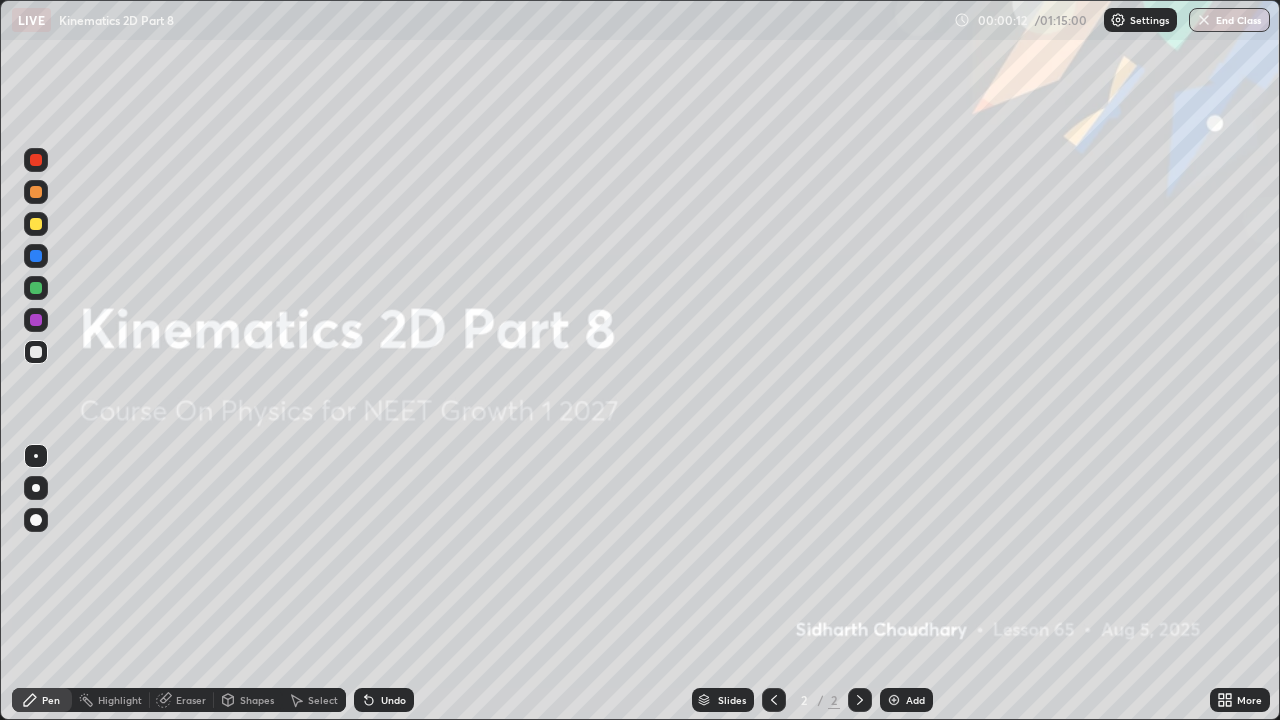 click on "Add" at bounding box center [915, 700] 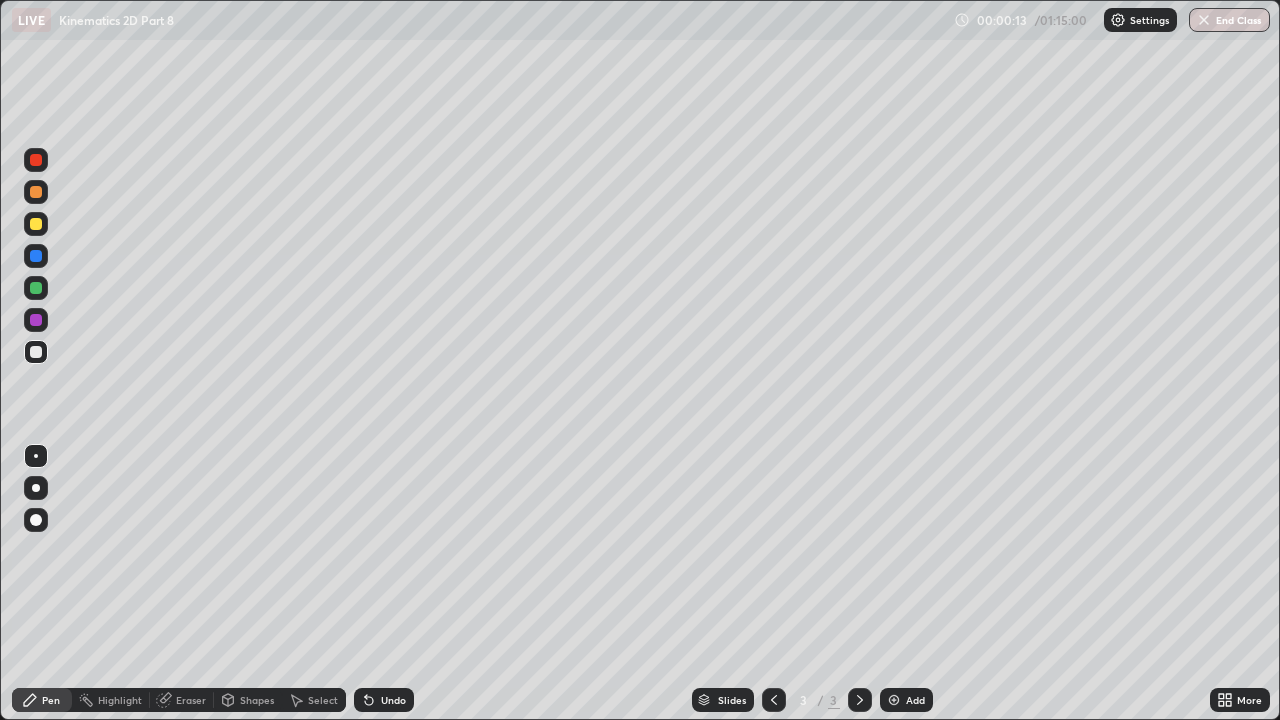 click at bounding box center (36, 488) 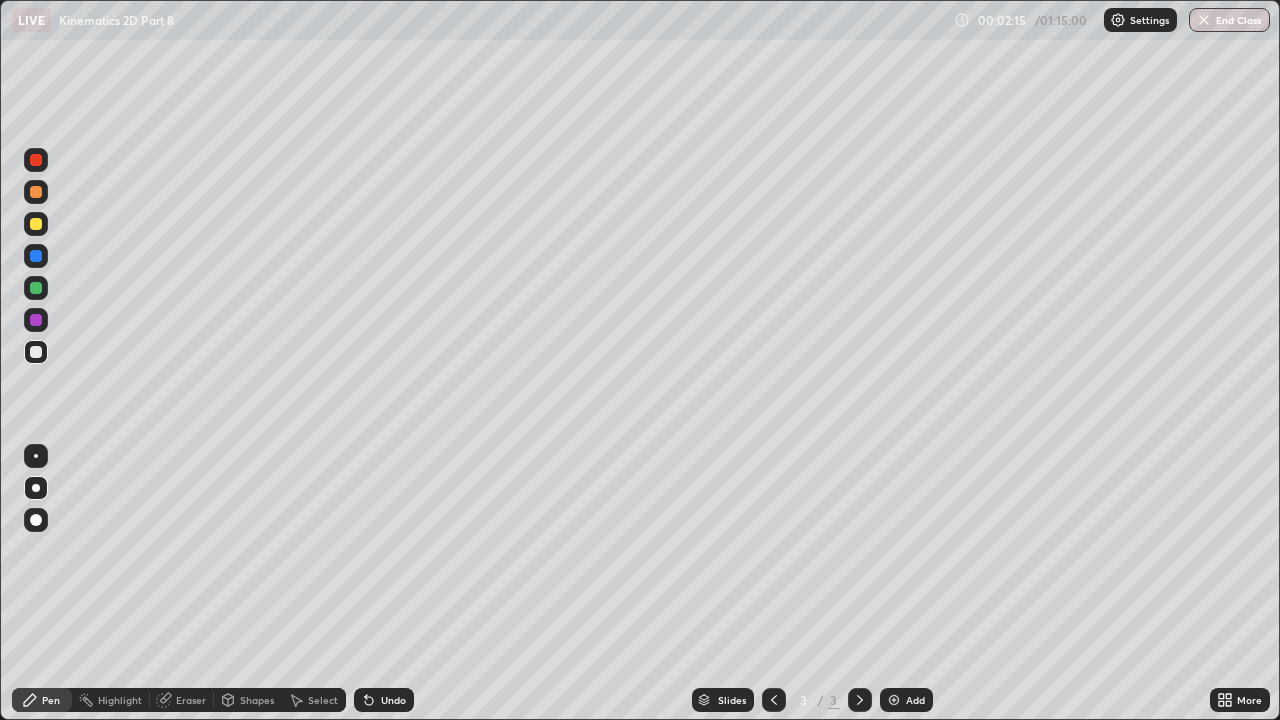 click at bounding box center (36, 488) 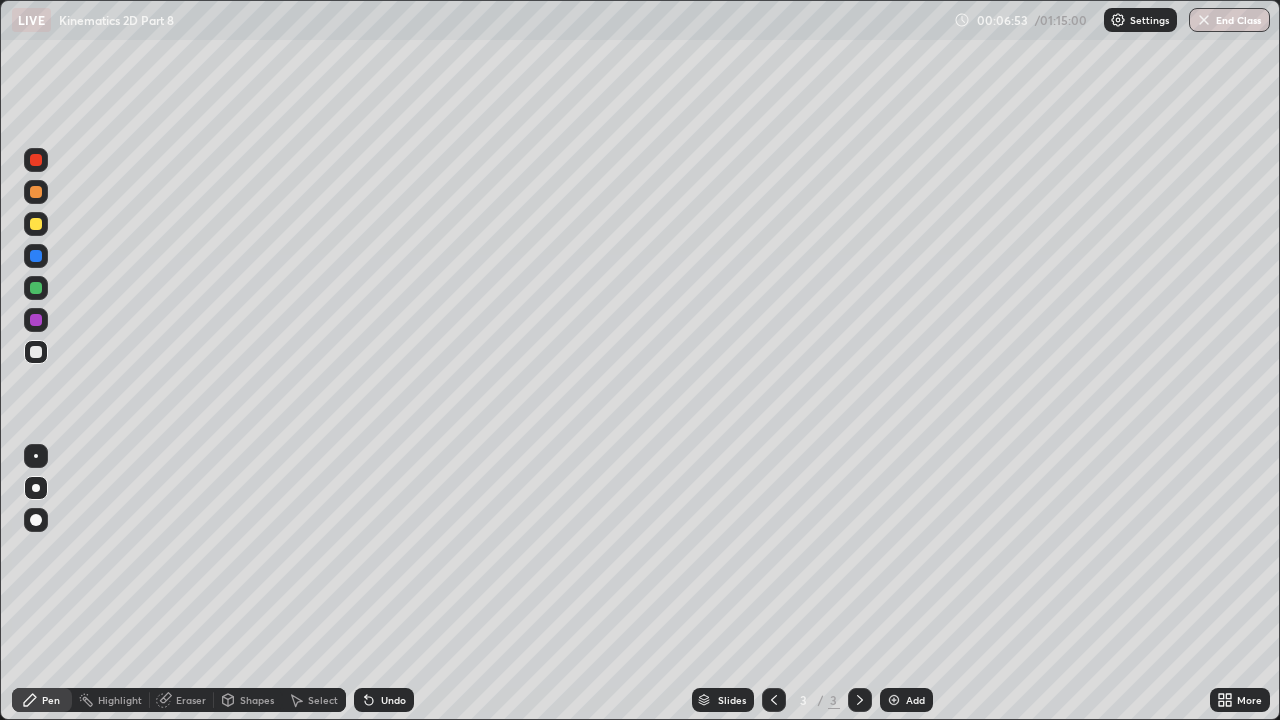click at bounding box center (36, 224) 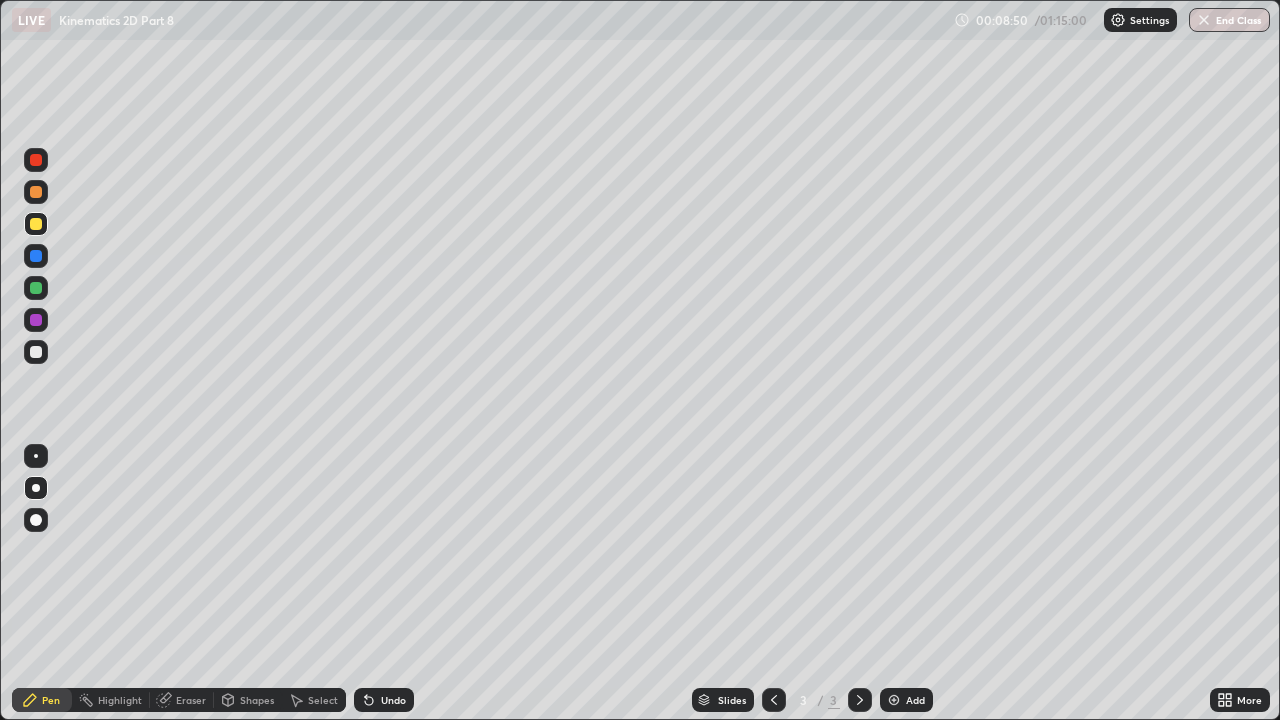 click at bounding box center [36, 352] 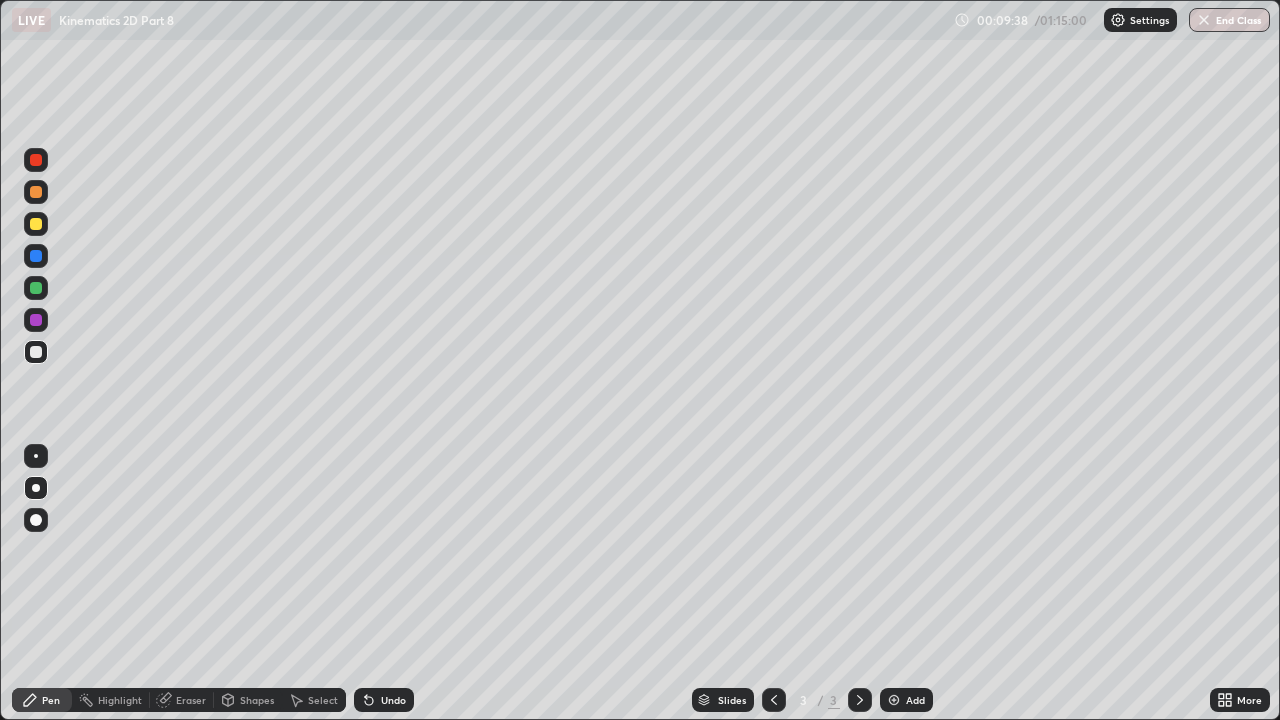 click at bounding box center (36, 192) 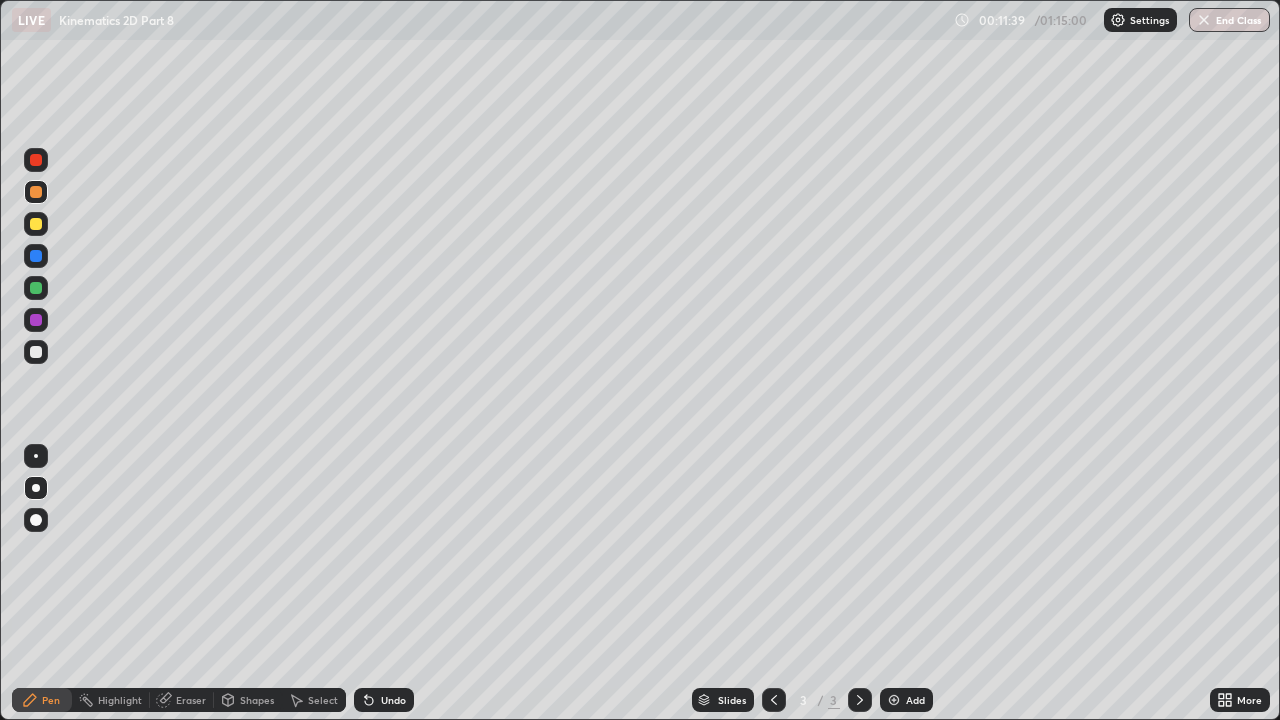 click on "Undo" at bounding box center [393, 700] 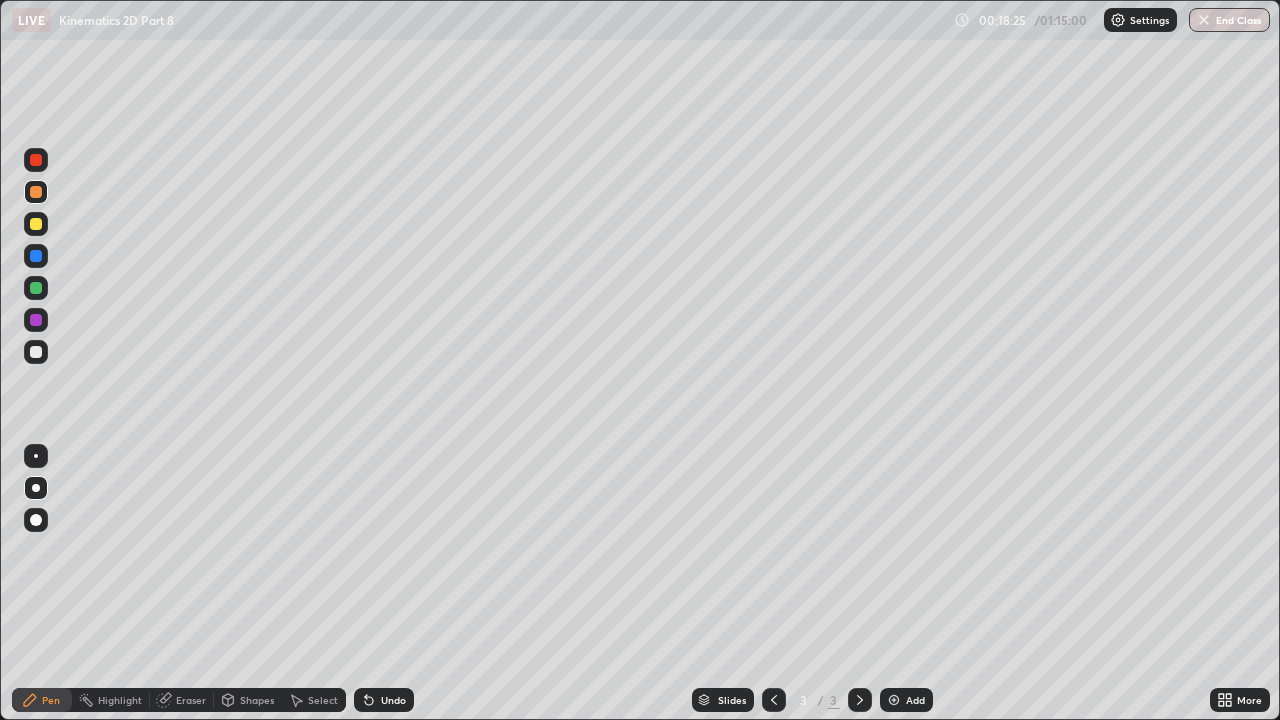 click on "Add" at bounding box center [915, 700] 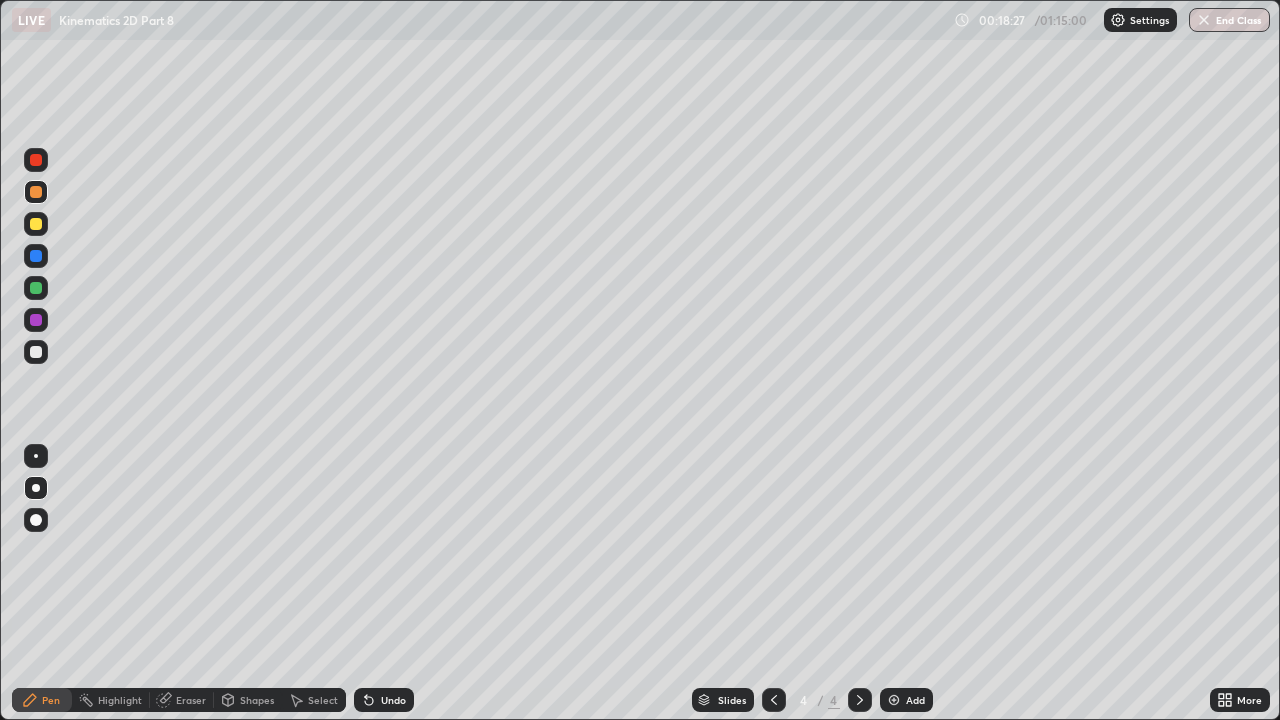 click at bounding box center [36, 192] 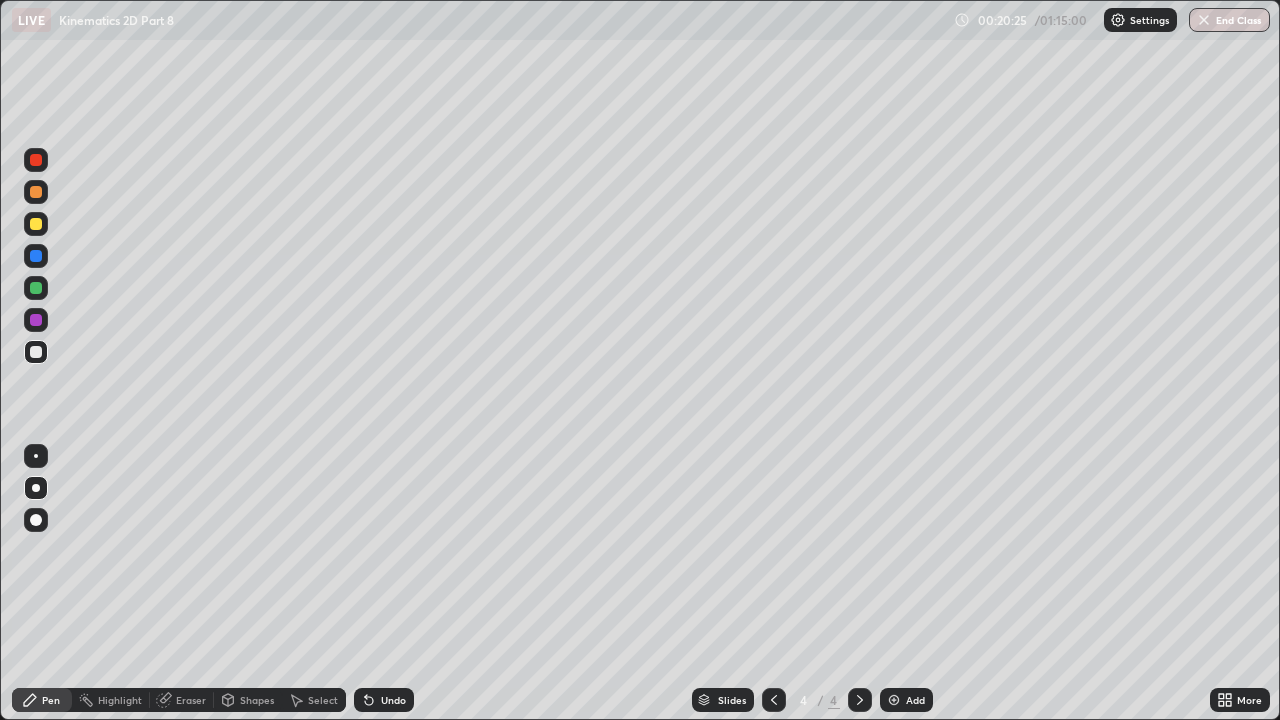 click 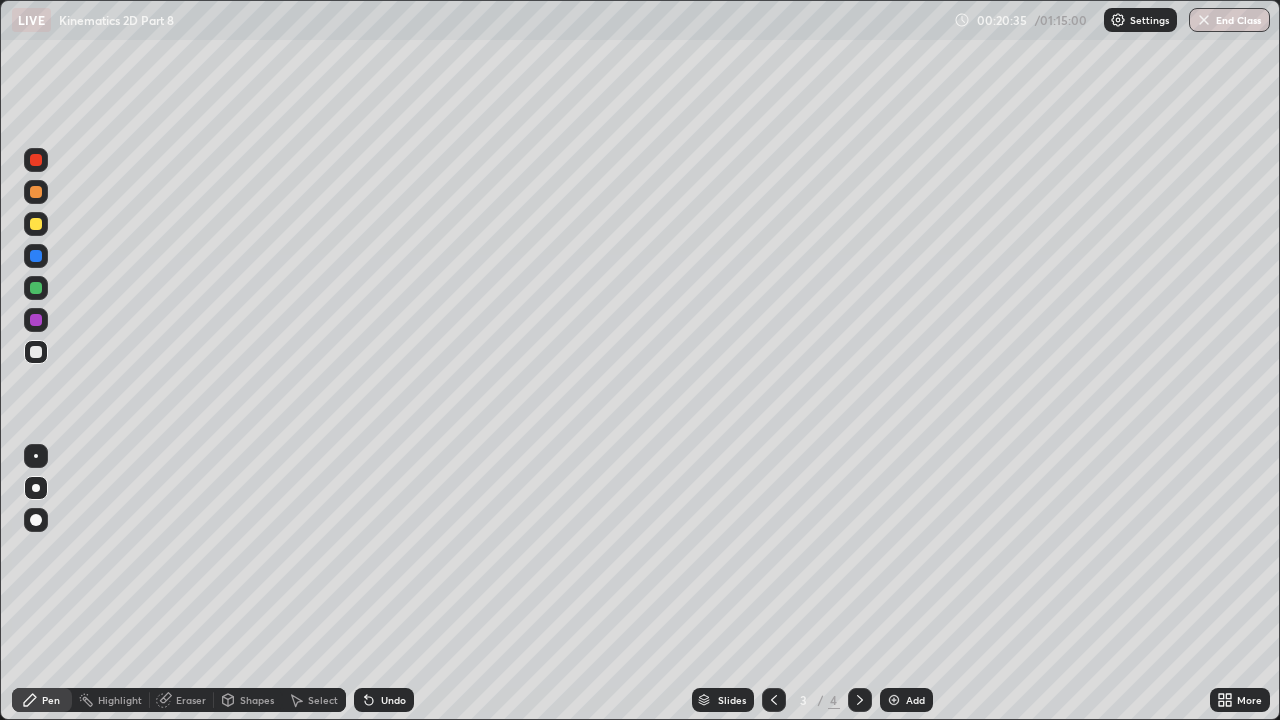 click 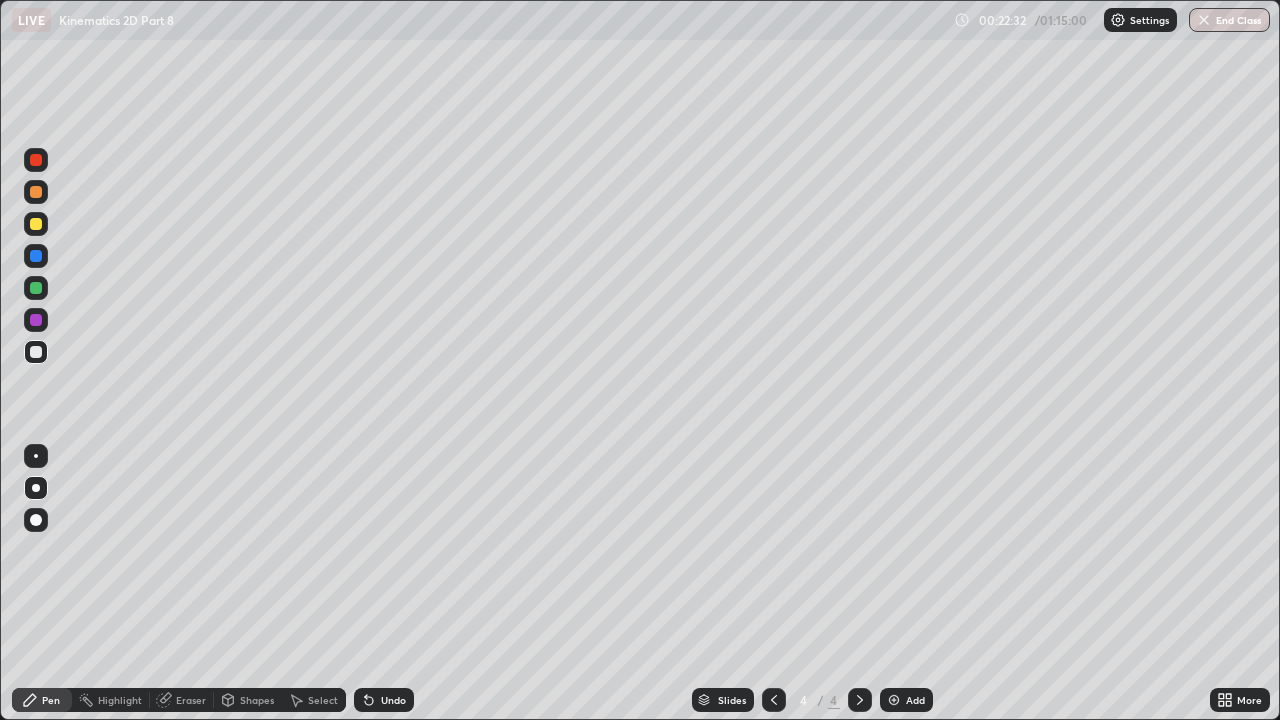 click at bounding box center [36, 192] 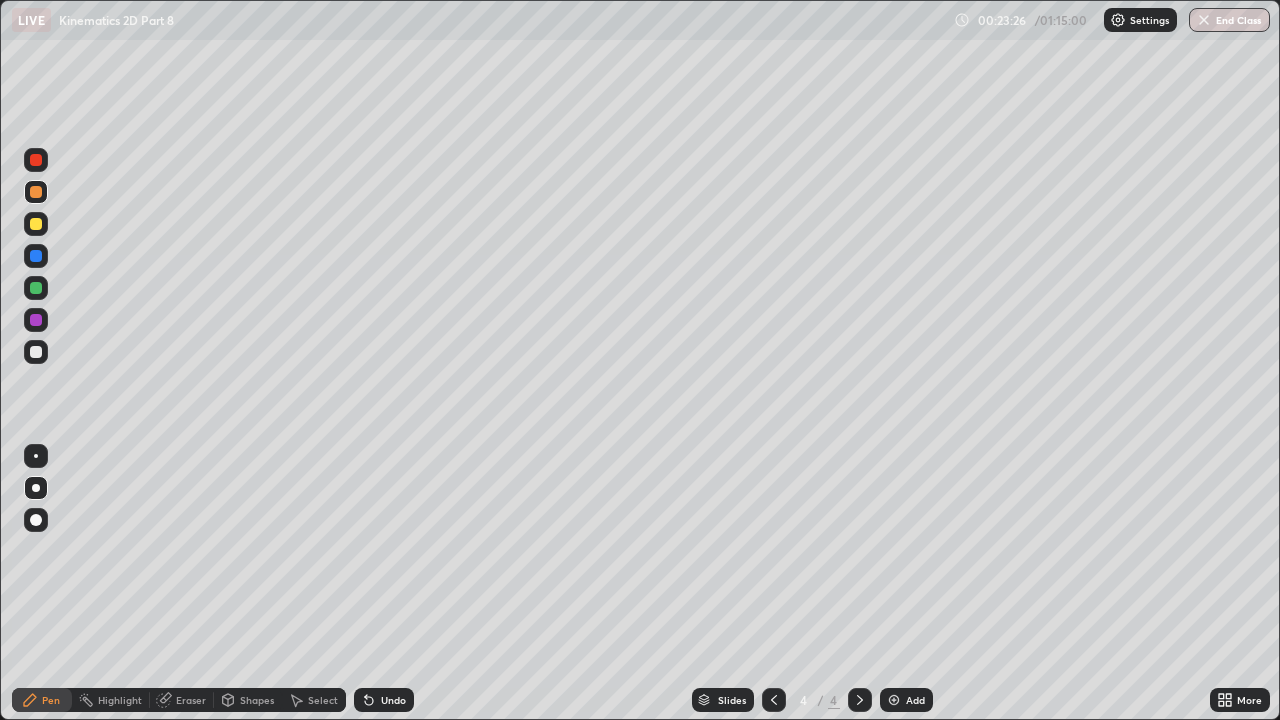 click on "Add" at bounding box center (915, 700) 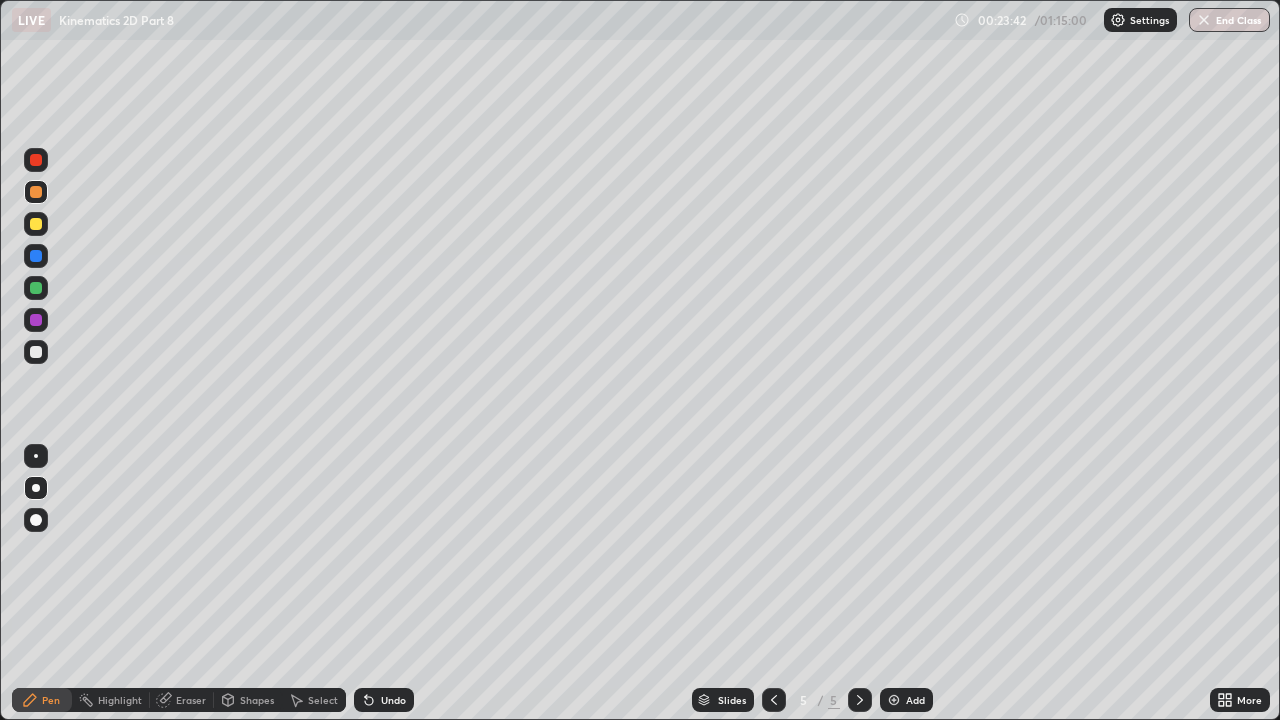 click 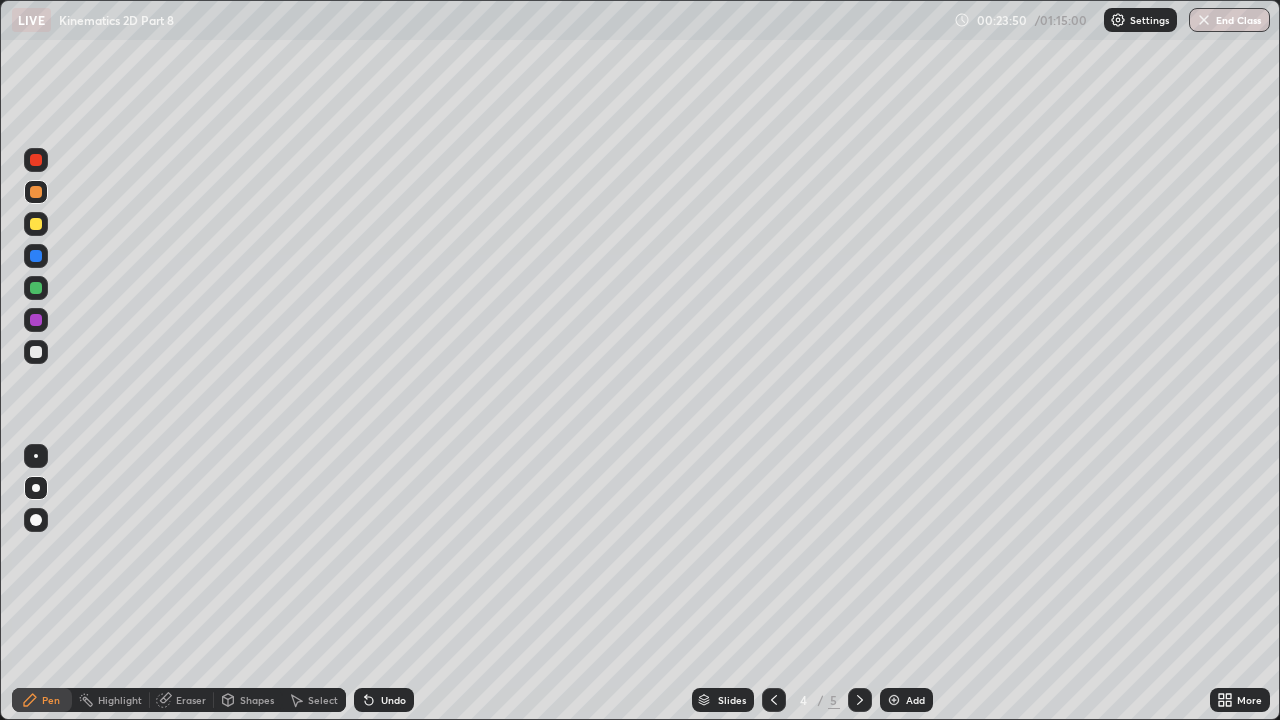 click 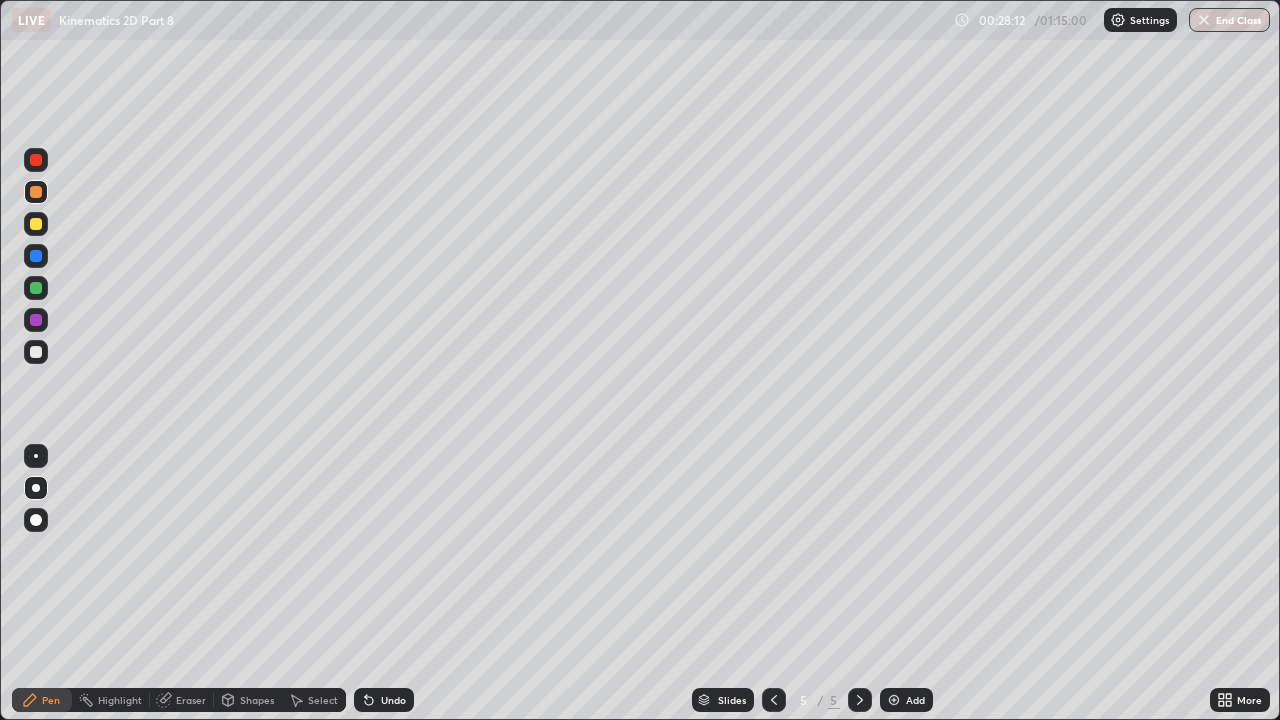 click at bounding box center (36, 224) 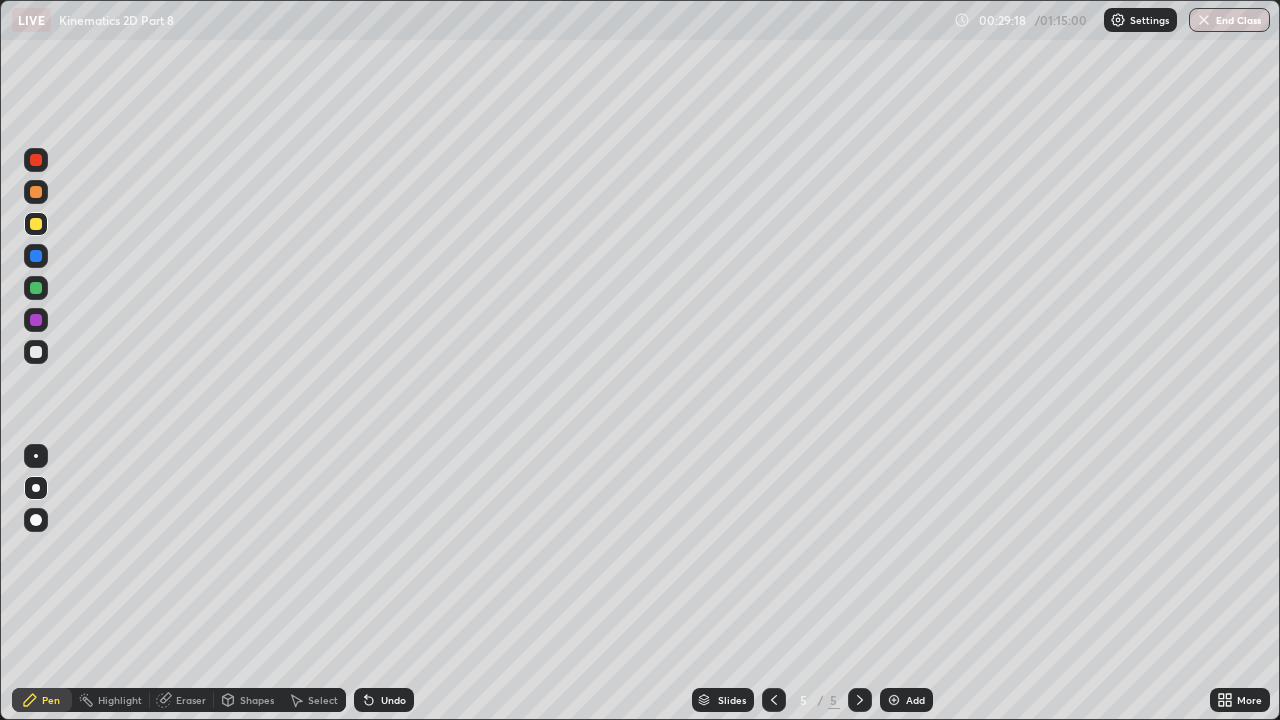 click at bounding box center [36, 352] 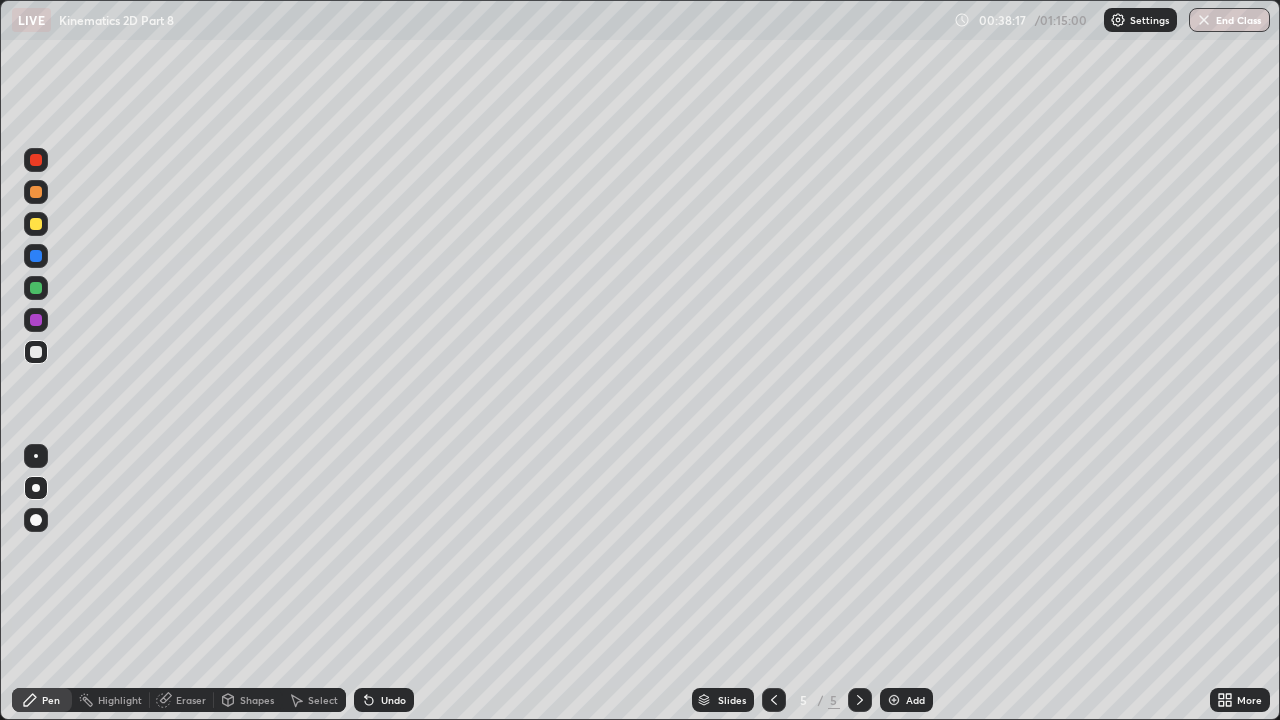 click on "Add" at bounding box center (906, 700) 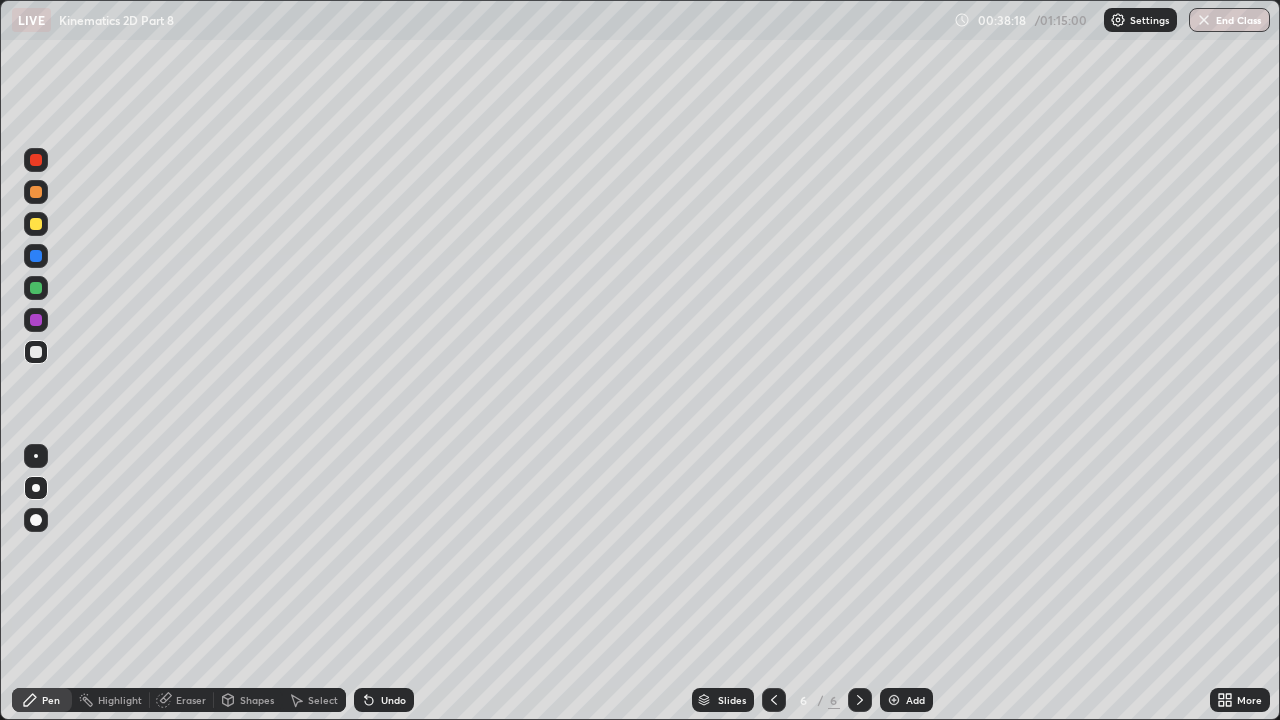 click at bounding box center (36, 224) 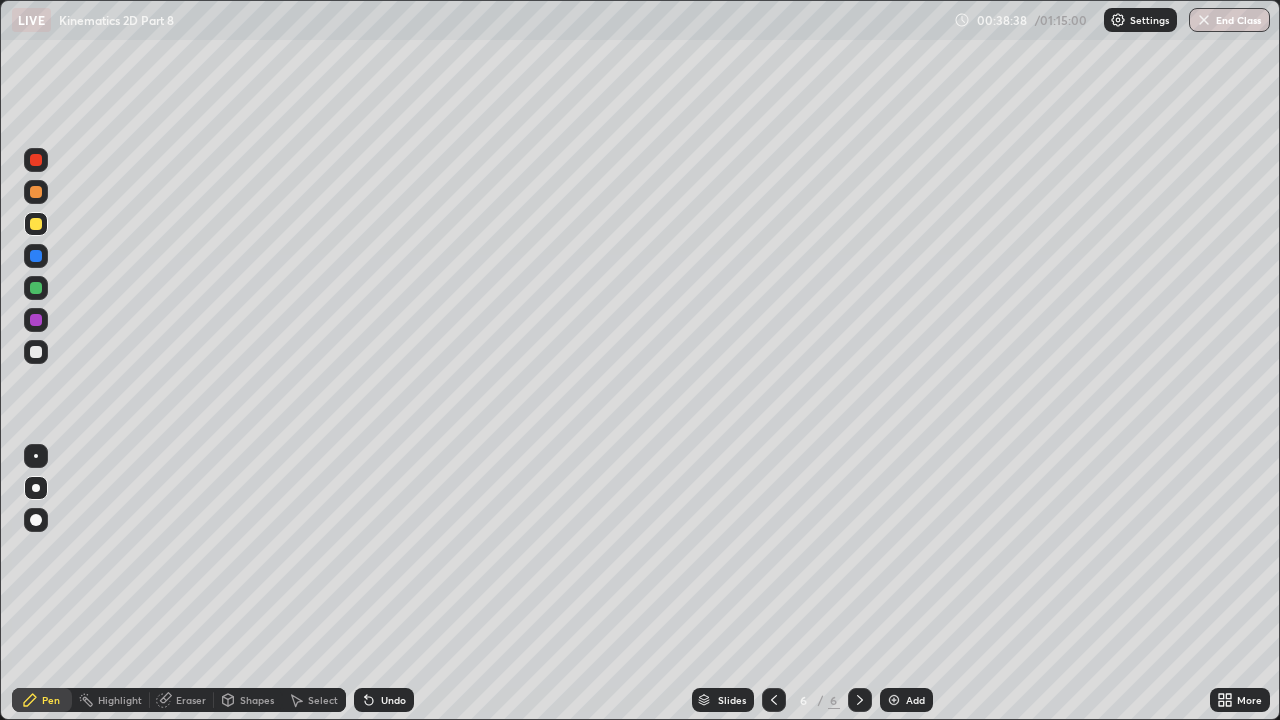 click 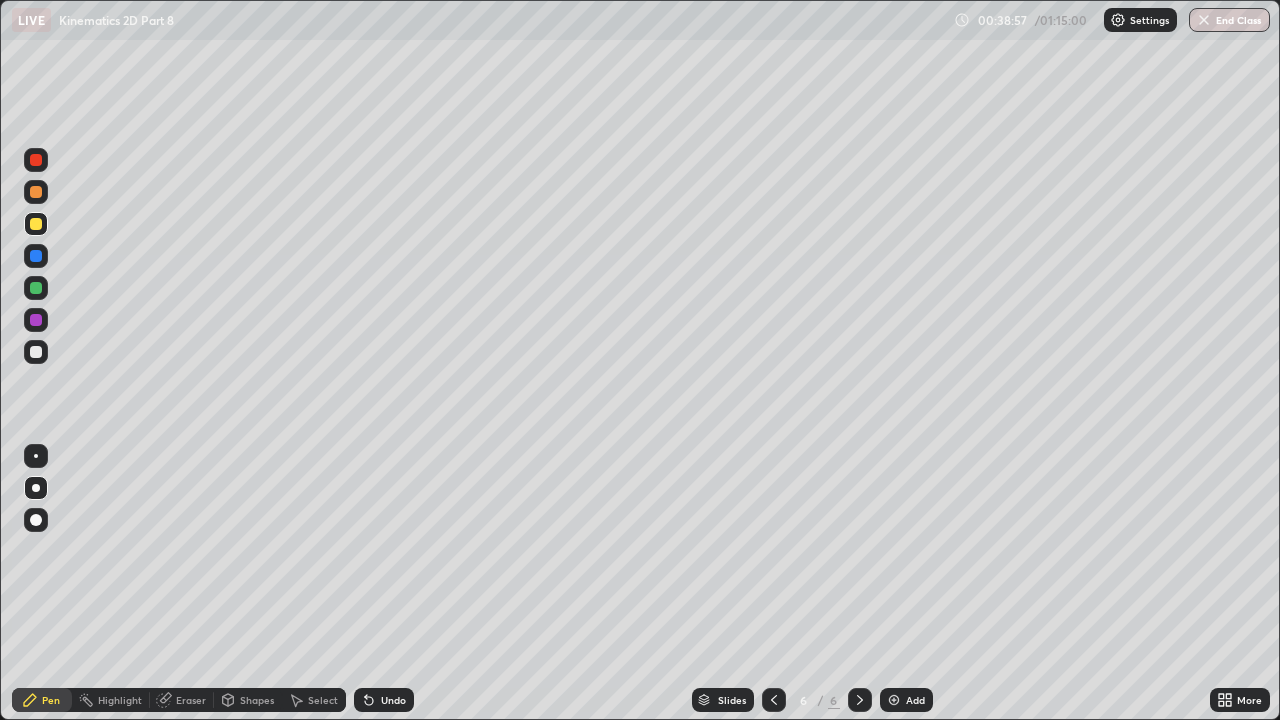 click at bounding box center (36, 192) 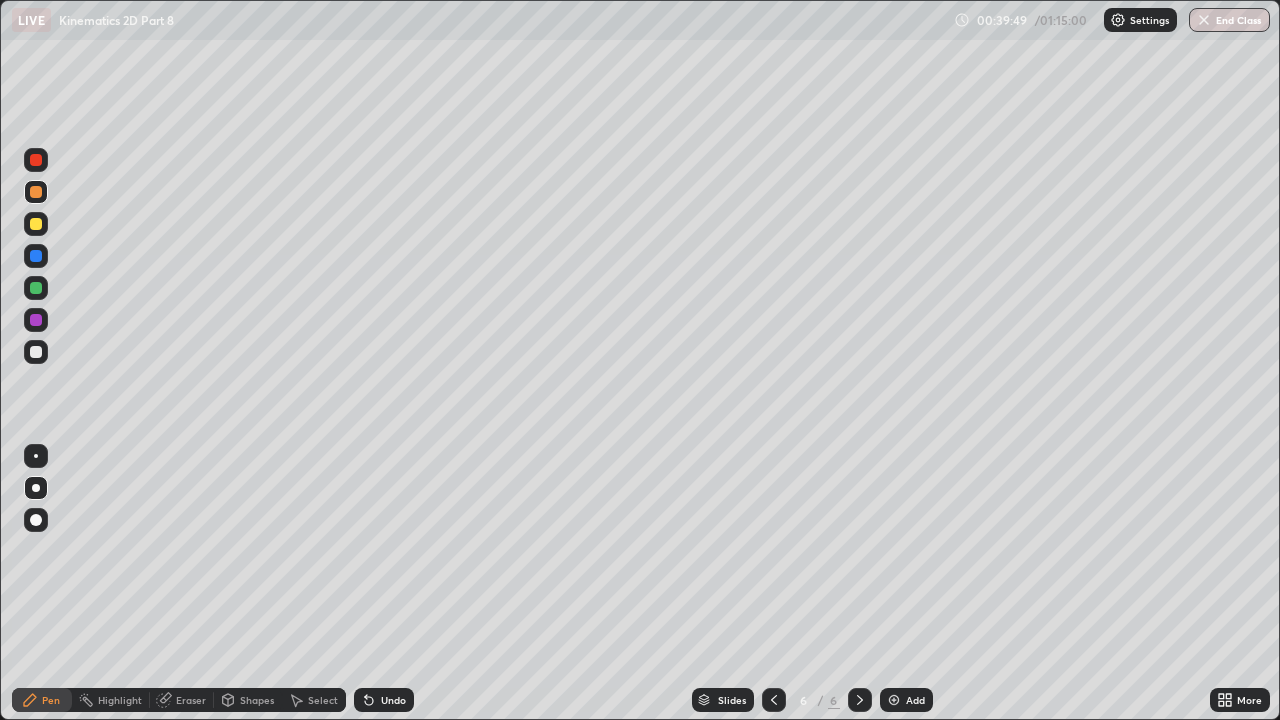 click at bounding box center [36, 224] 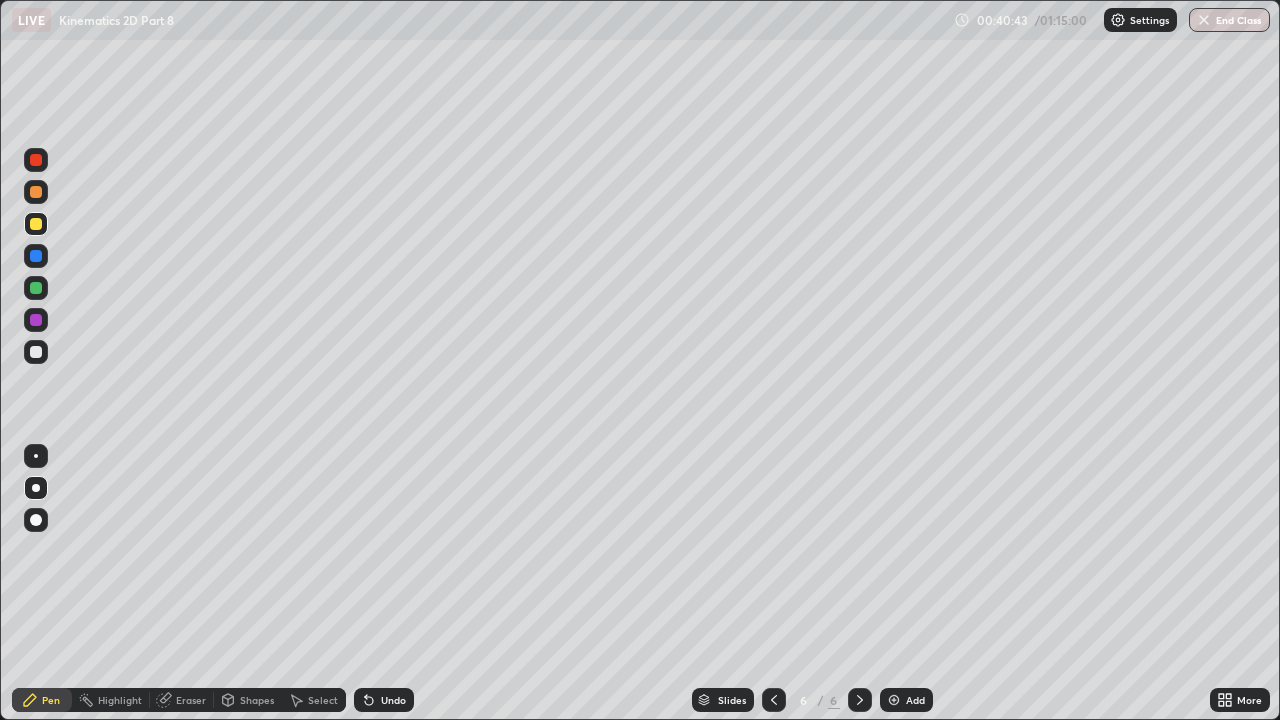 click at bounding box center [36, 352] 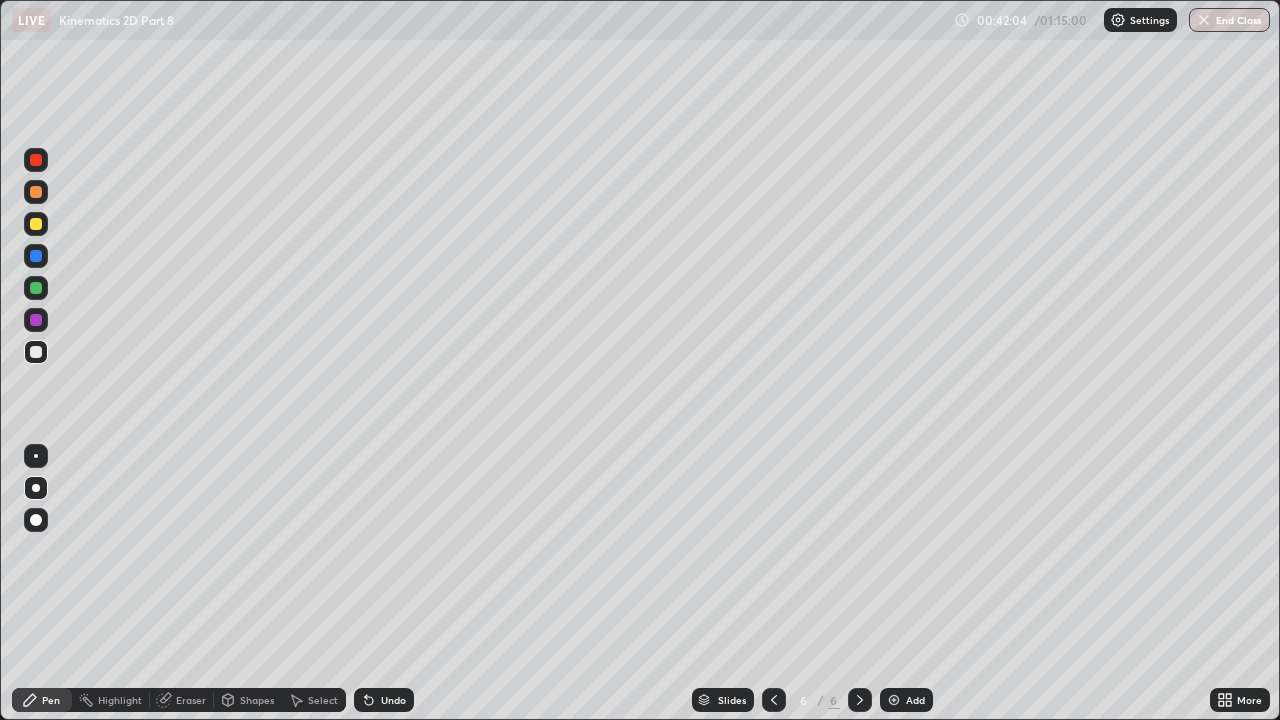 click 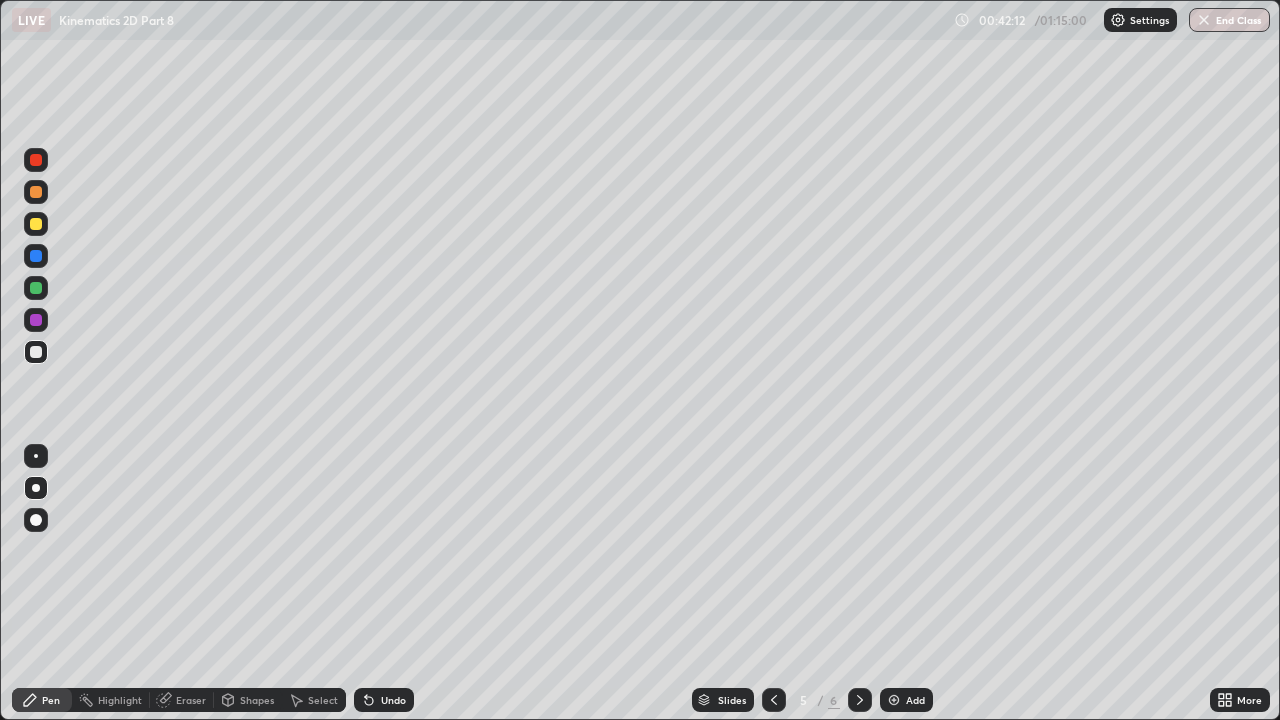 click 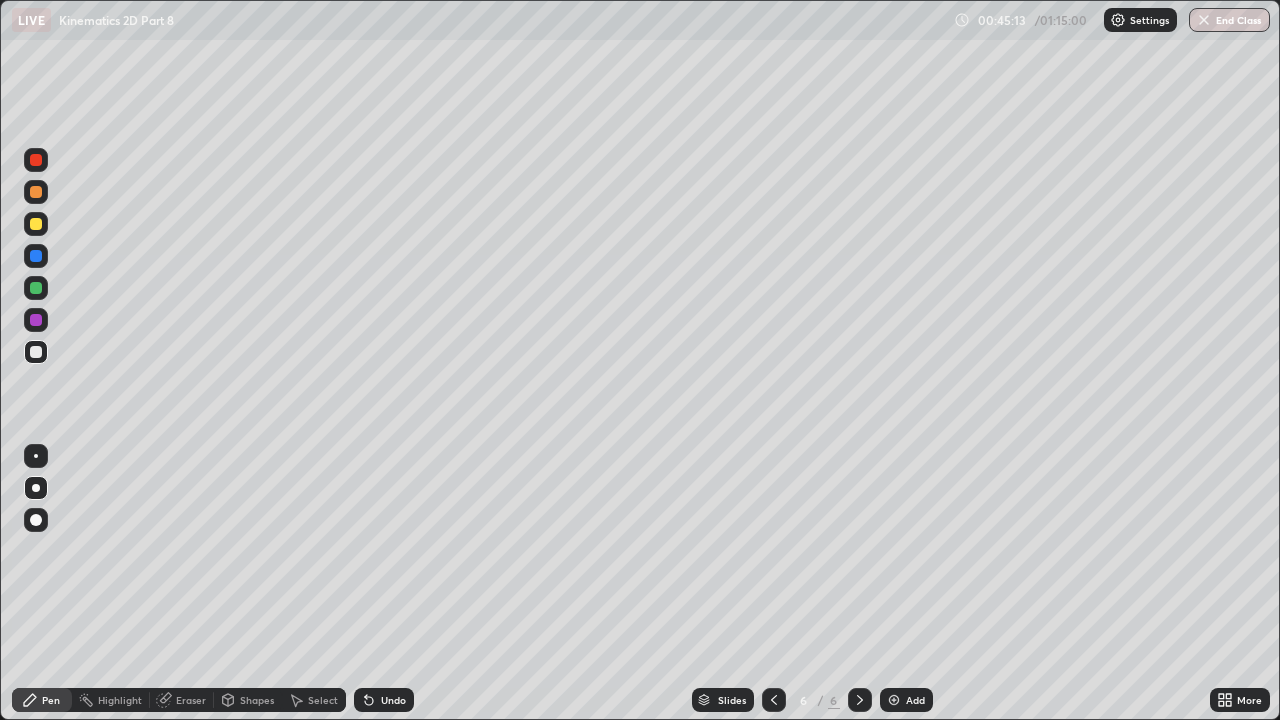 click on "Add" at bounding box center [915, 700] 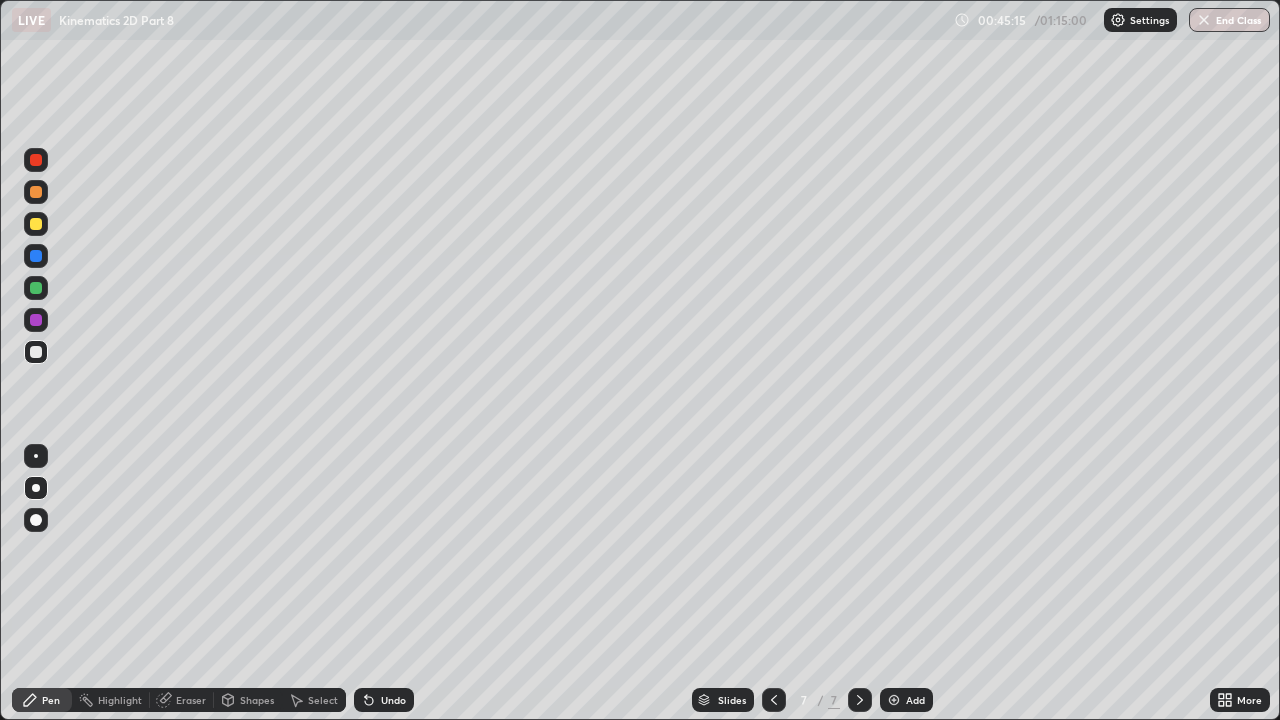 click at bounding box center (36, 352) 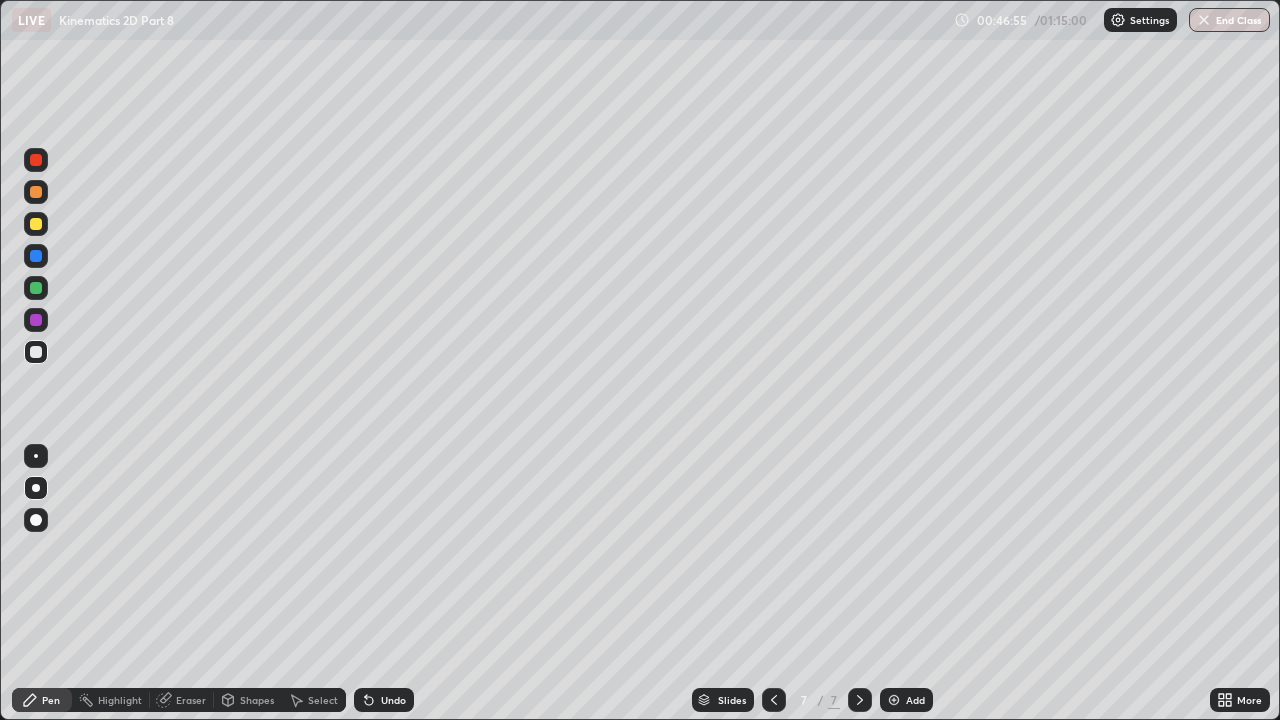 click at bounding box center [774, 700] 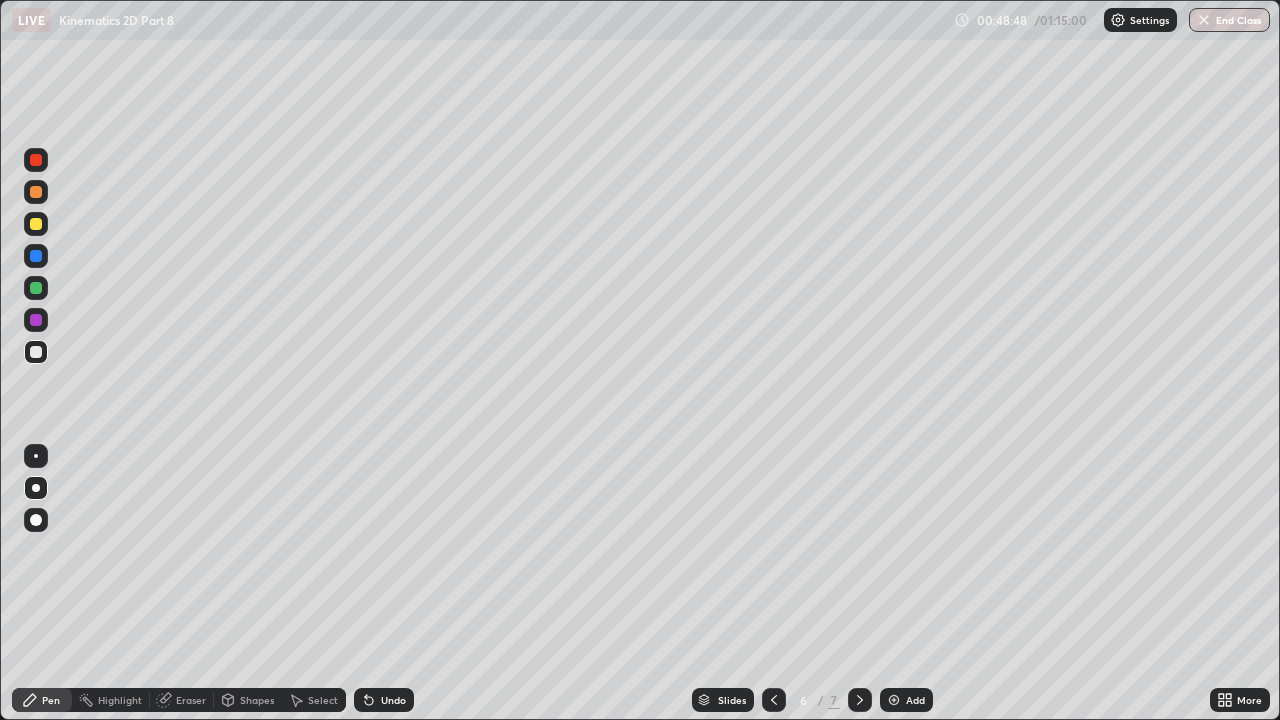 click 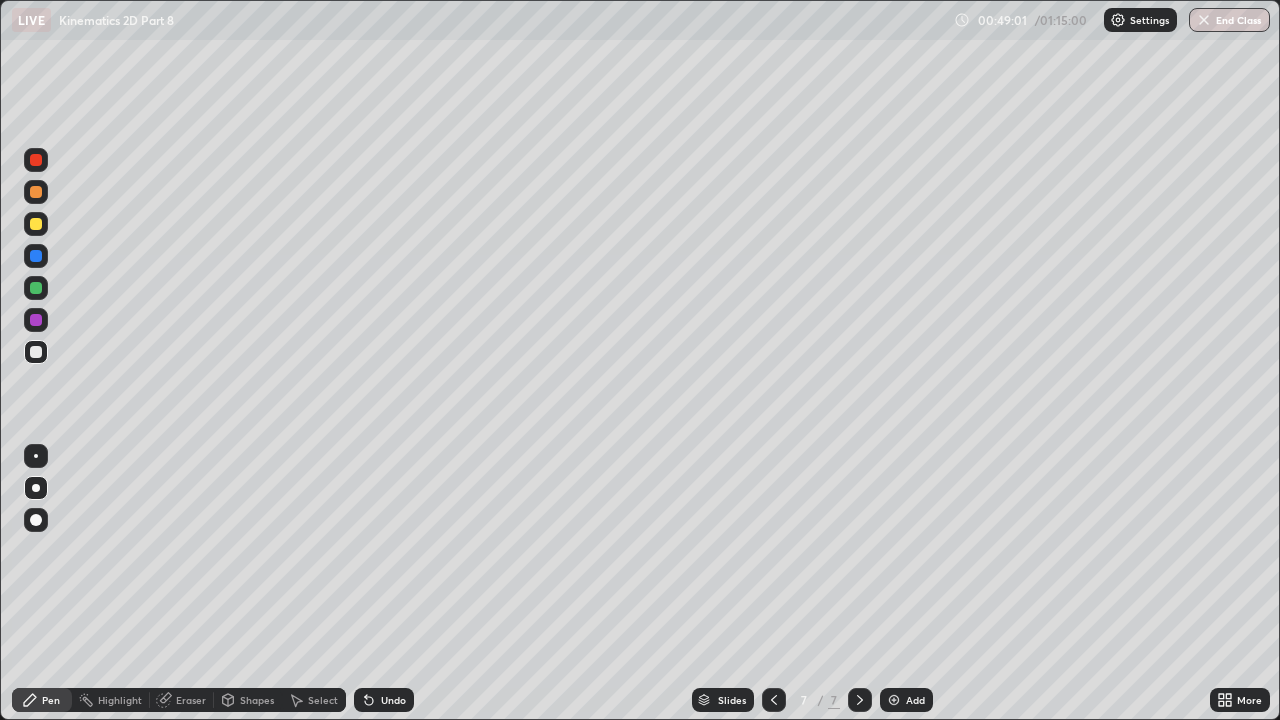 click at bounding box center [36, 224] 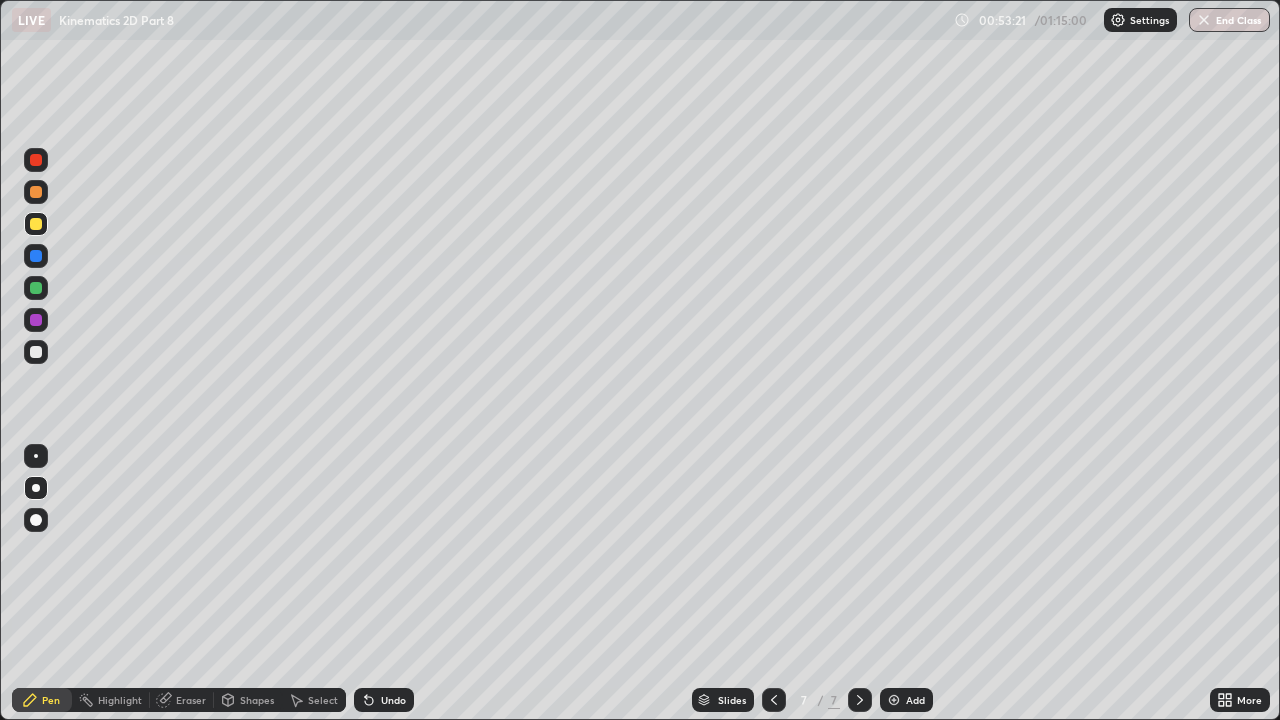 click at bounding box center [36, 192] 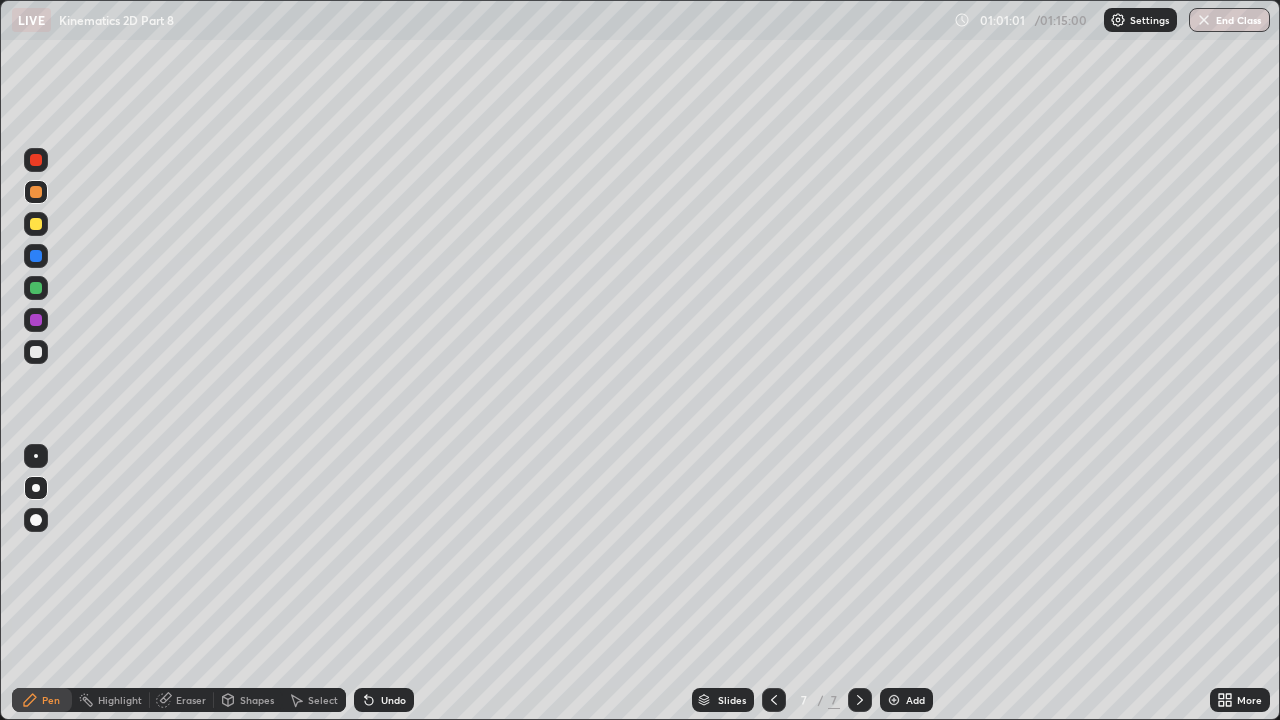 click 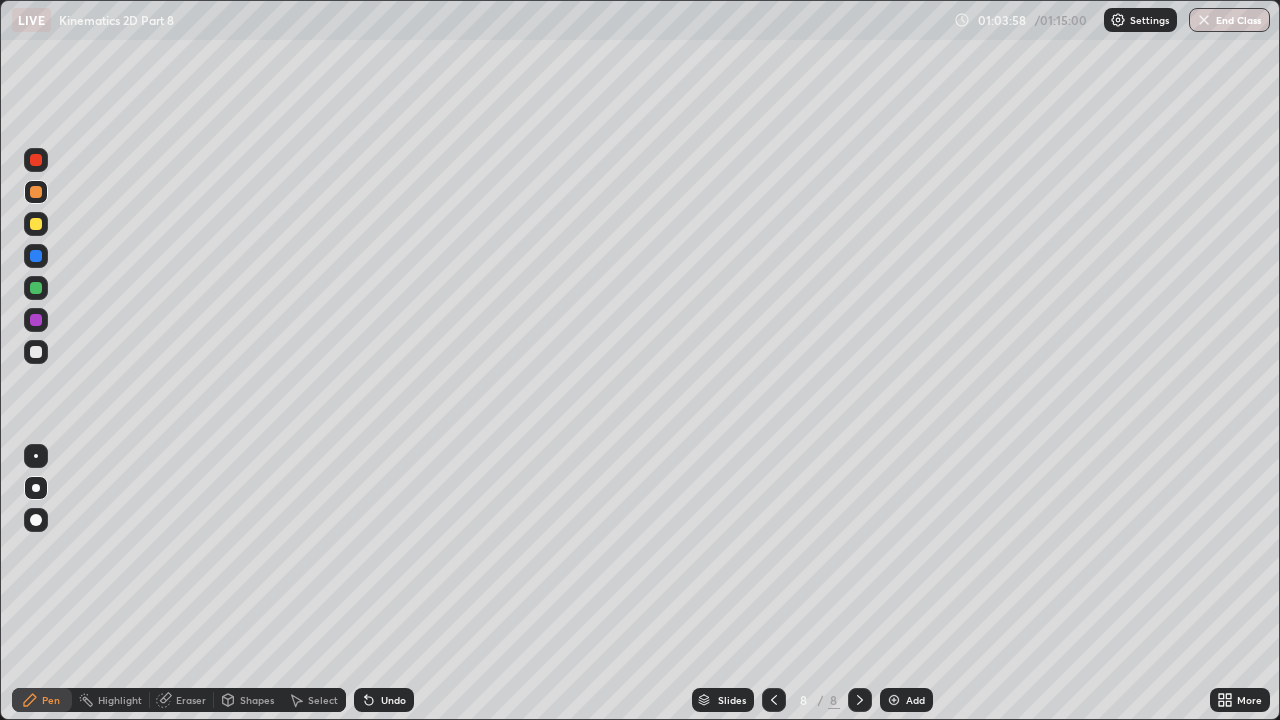 click at bounding box center [36, 352] 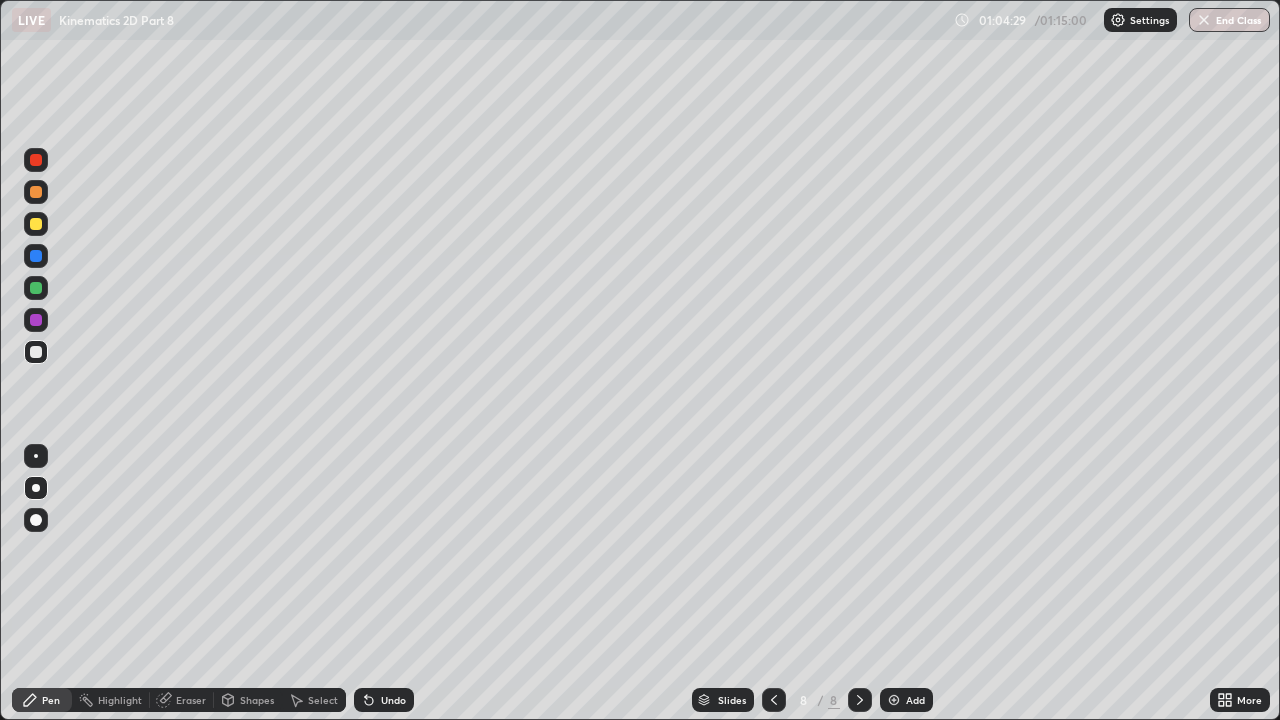 click at bounding box center (36, 224) 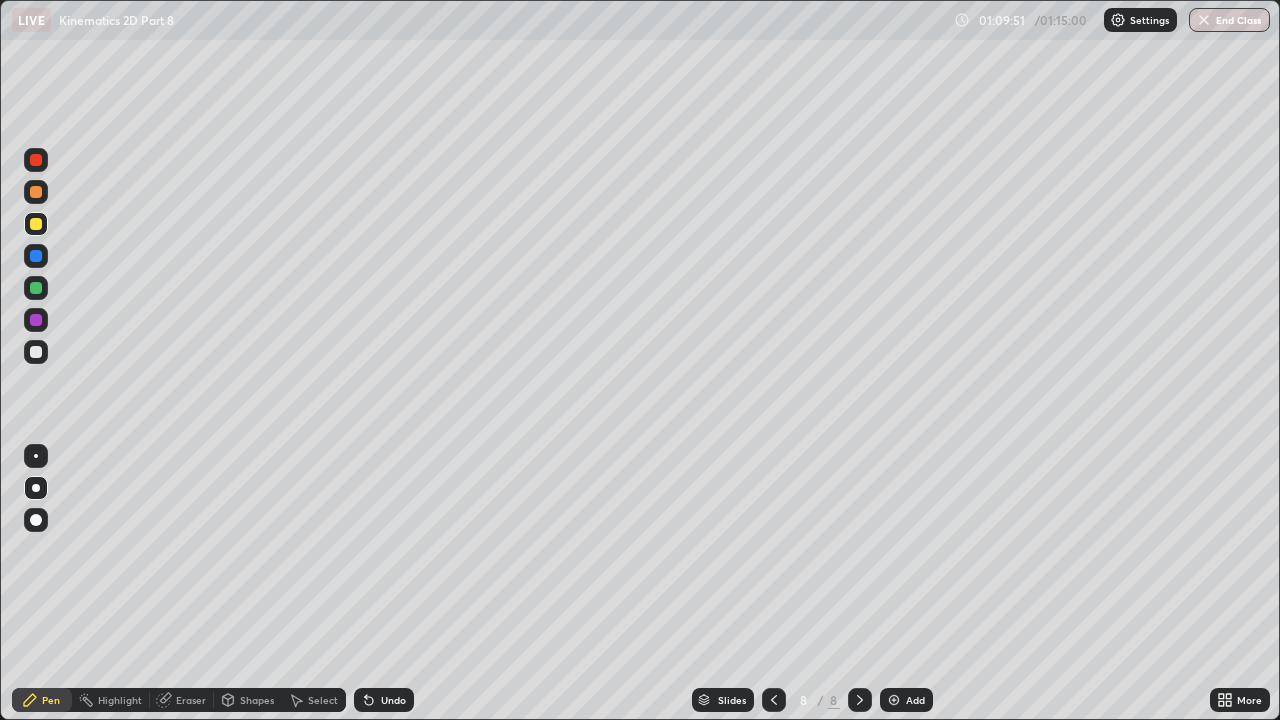 click on "Add" at bounding box center (915, 700) 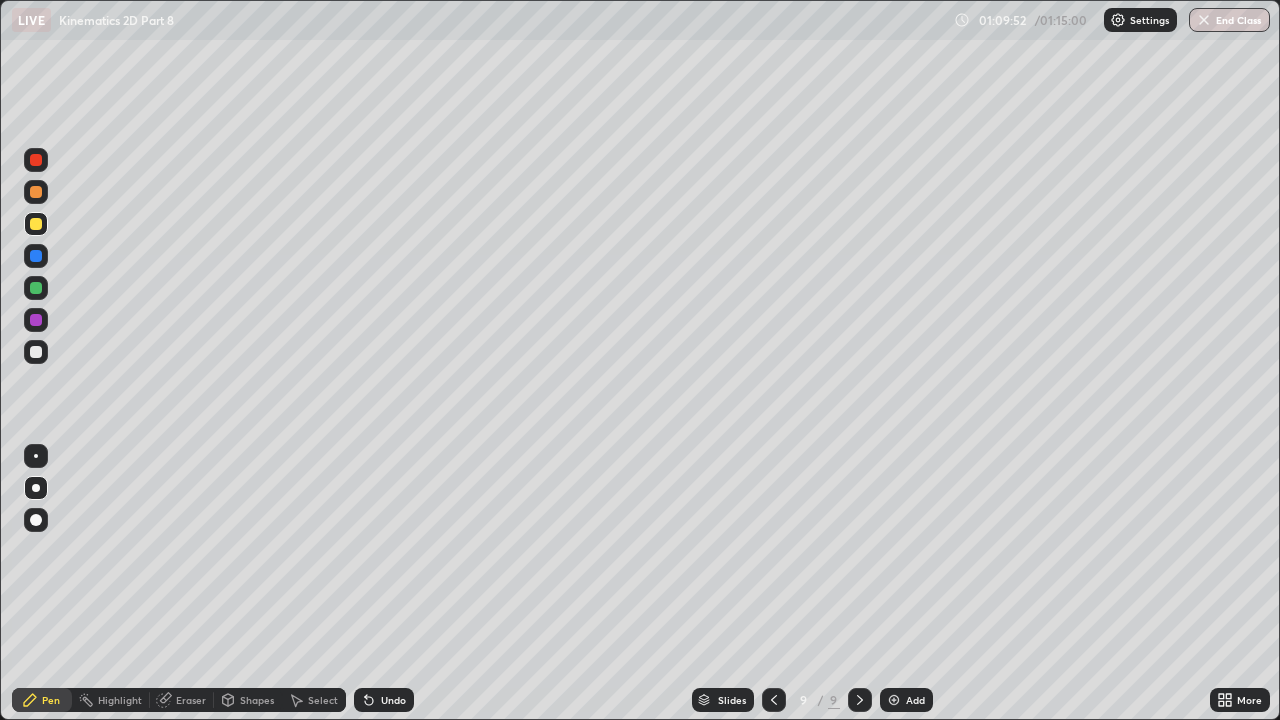 click at bounding box center (36, 352) 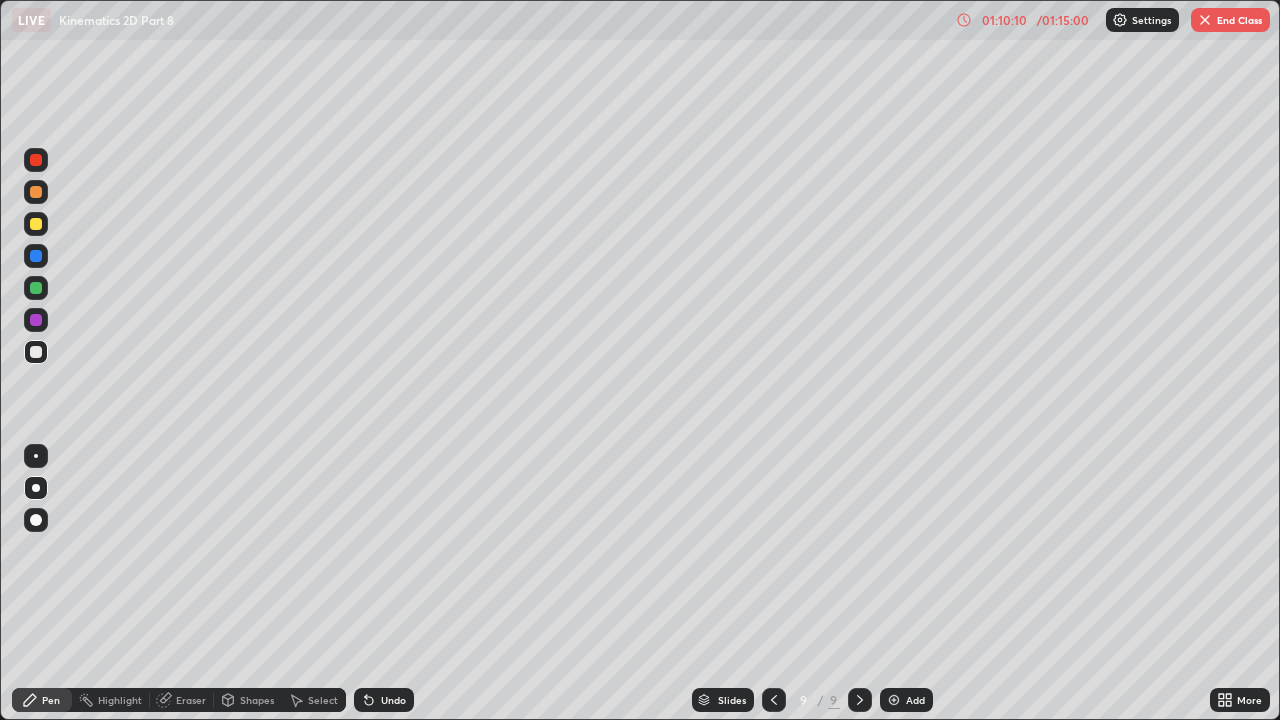 click at bounding box center (36, 192) 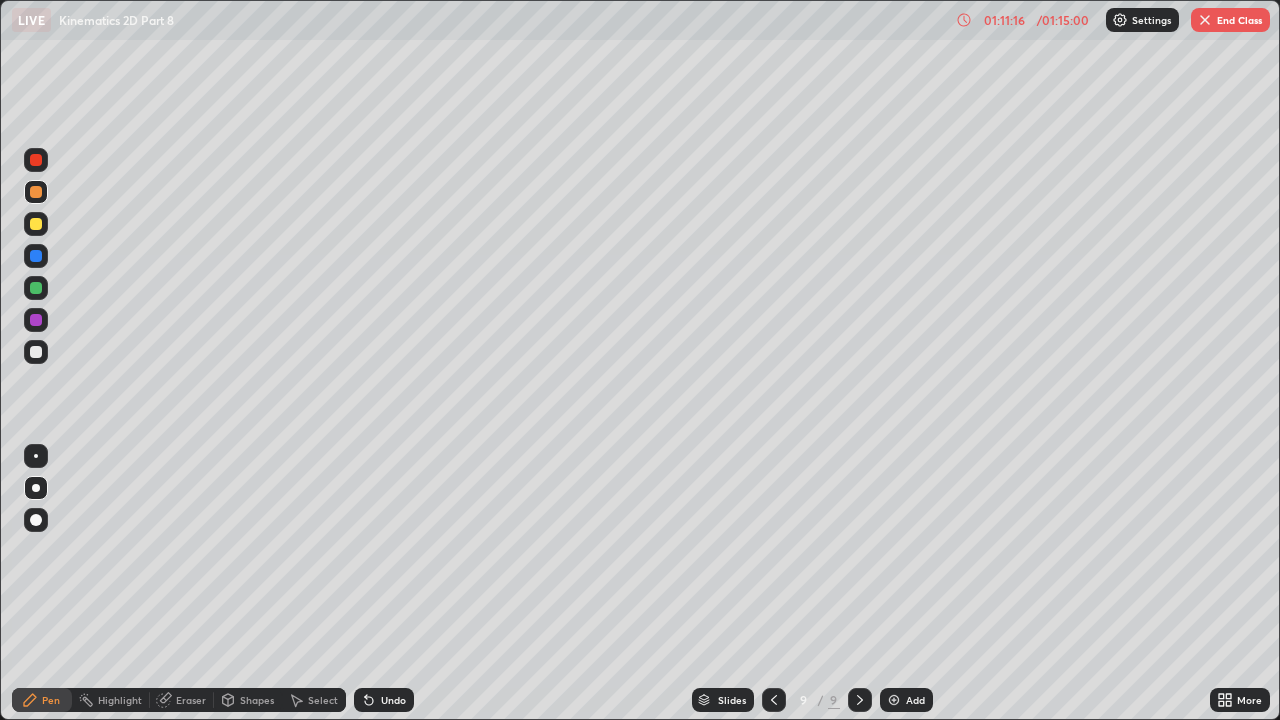 click at bounding box center (36, 352) 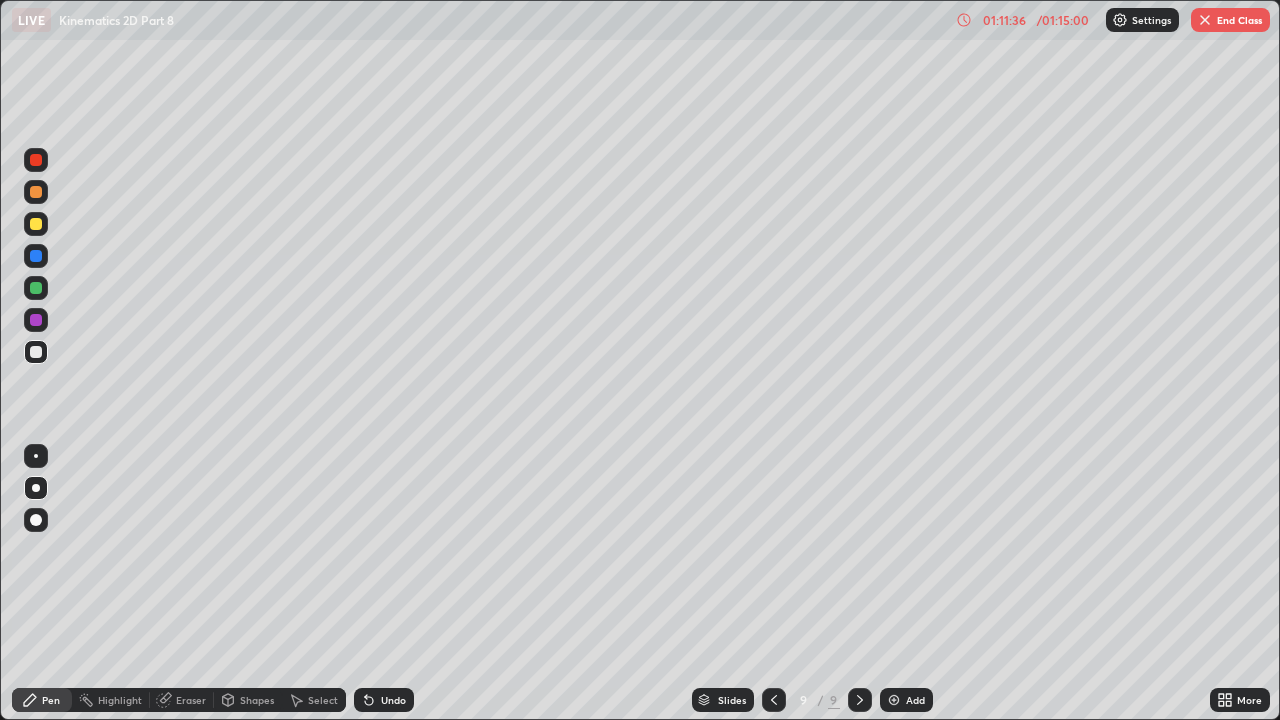 click at bounding box center [36, 224] 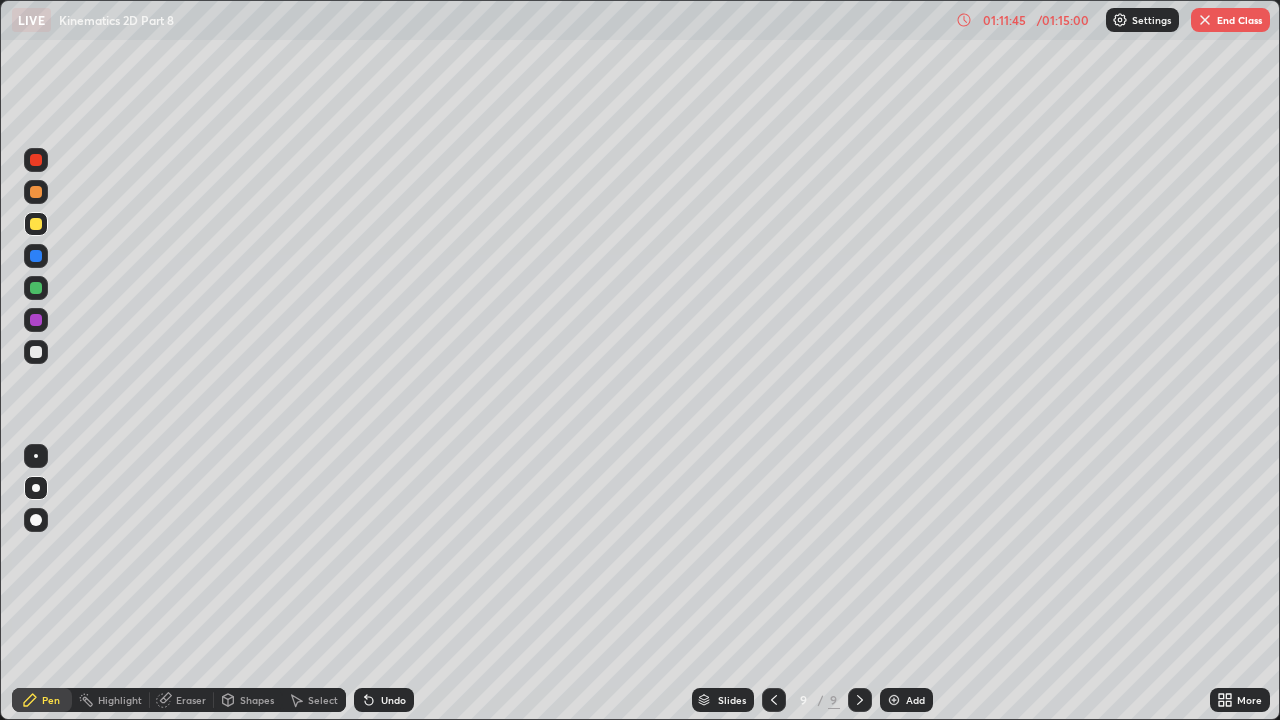 click on "Undo" at bounding box center (393, 700) 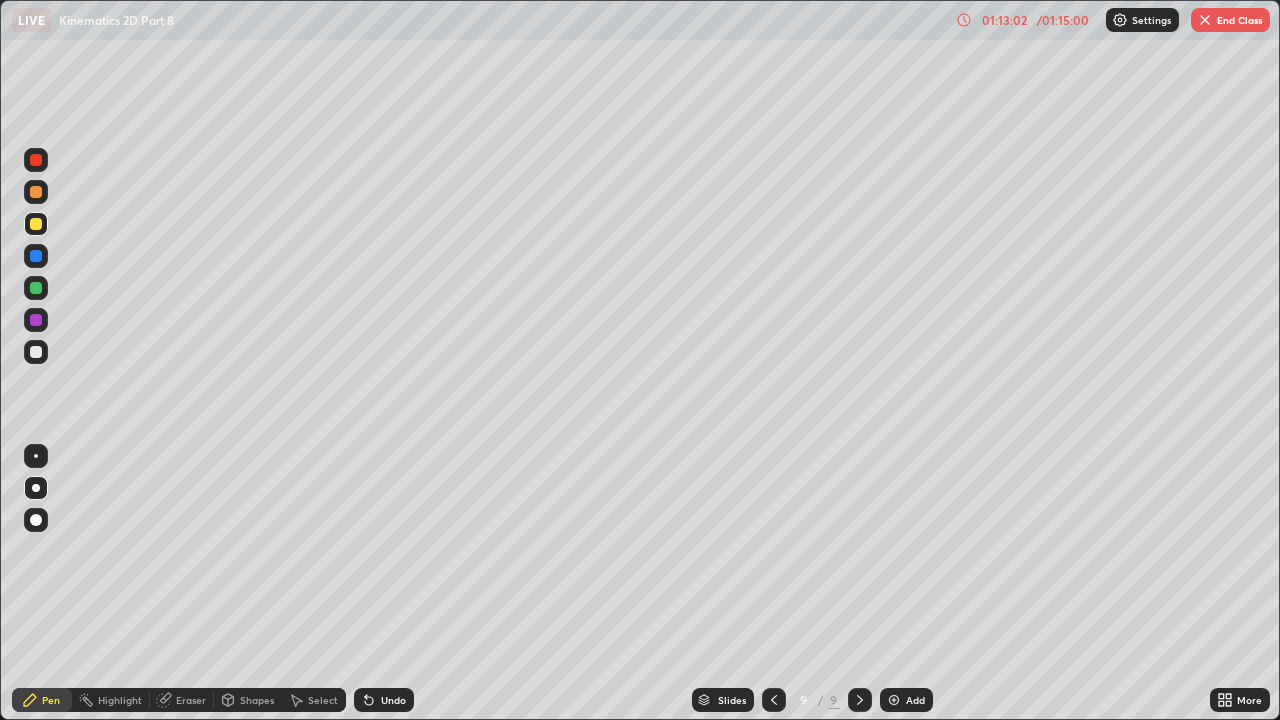 click at bounding box center [36, 256] 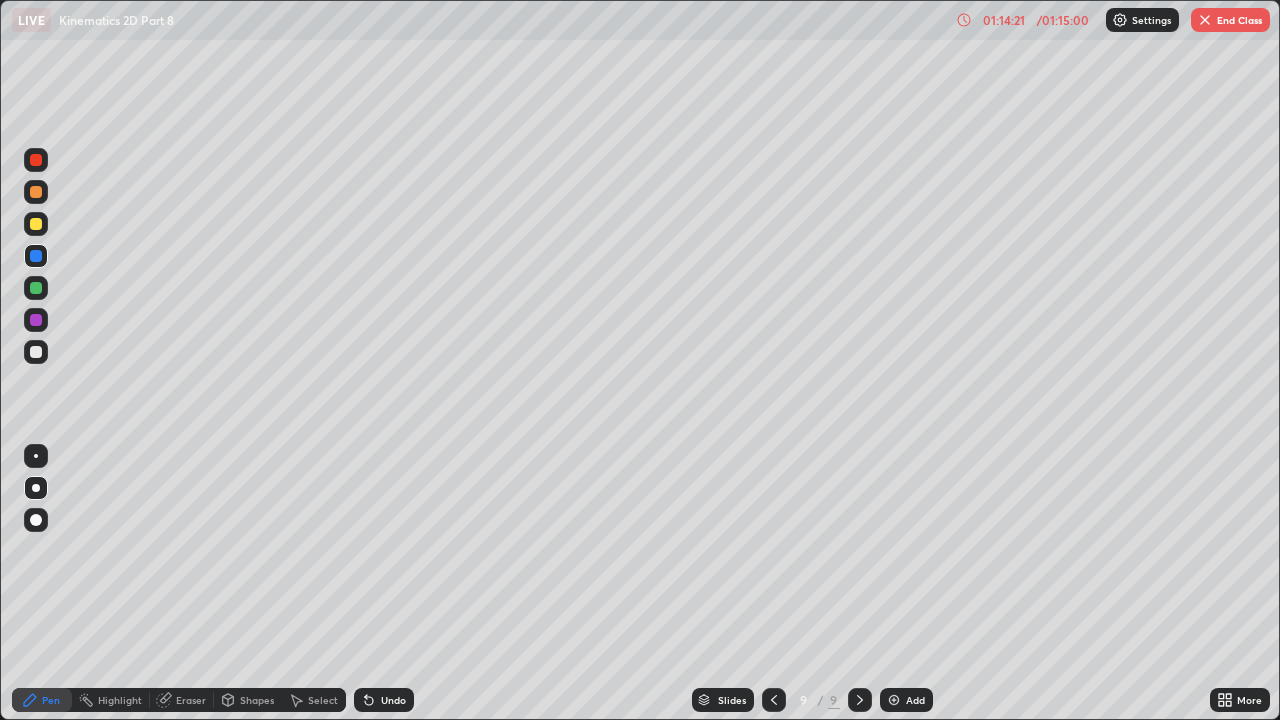 click on "End Class" at bounding box center (1230, 20) 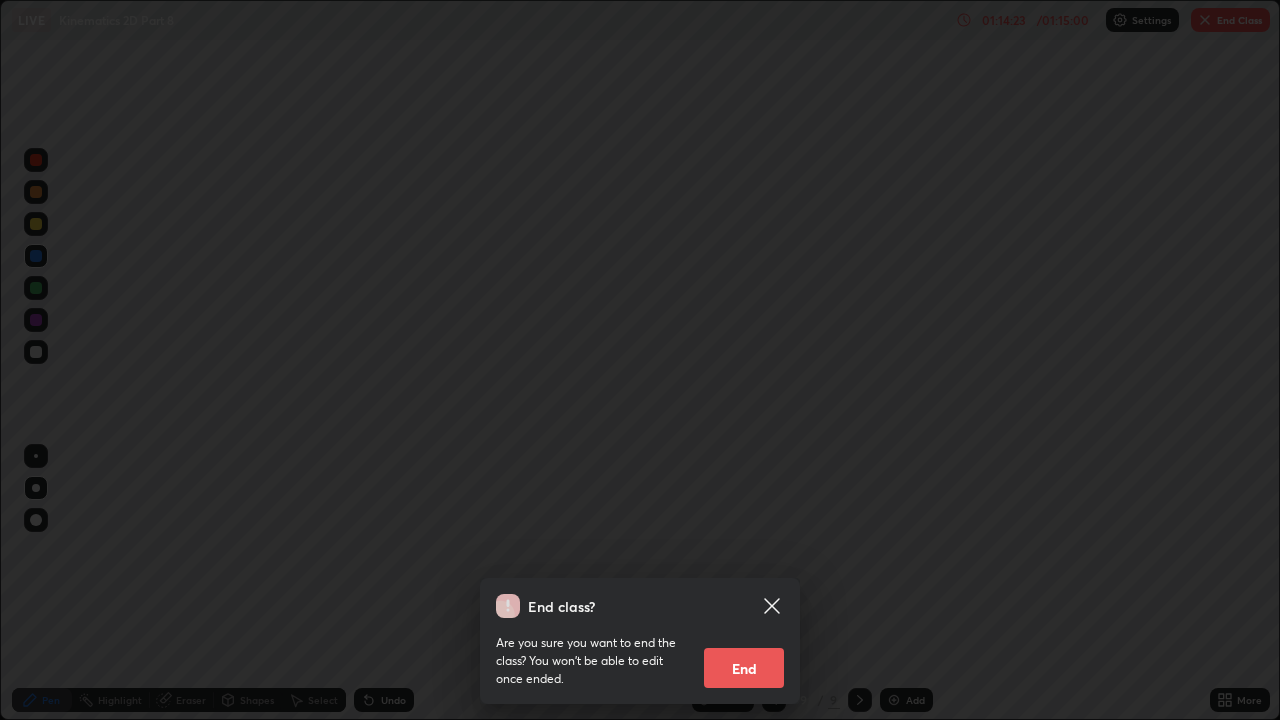 click on "End" at bounding box center (744, 668) 